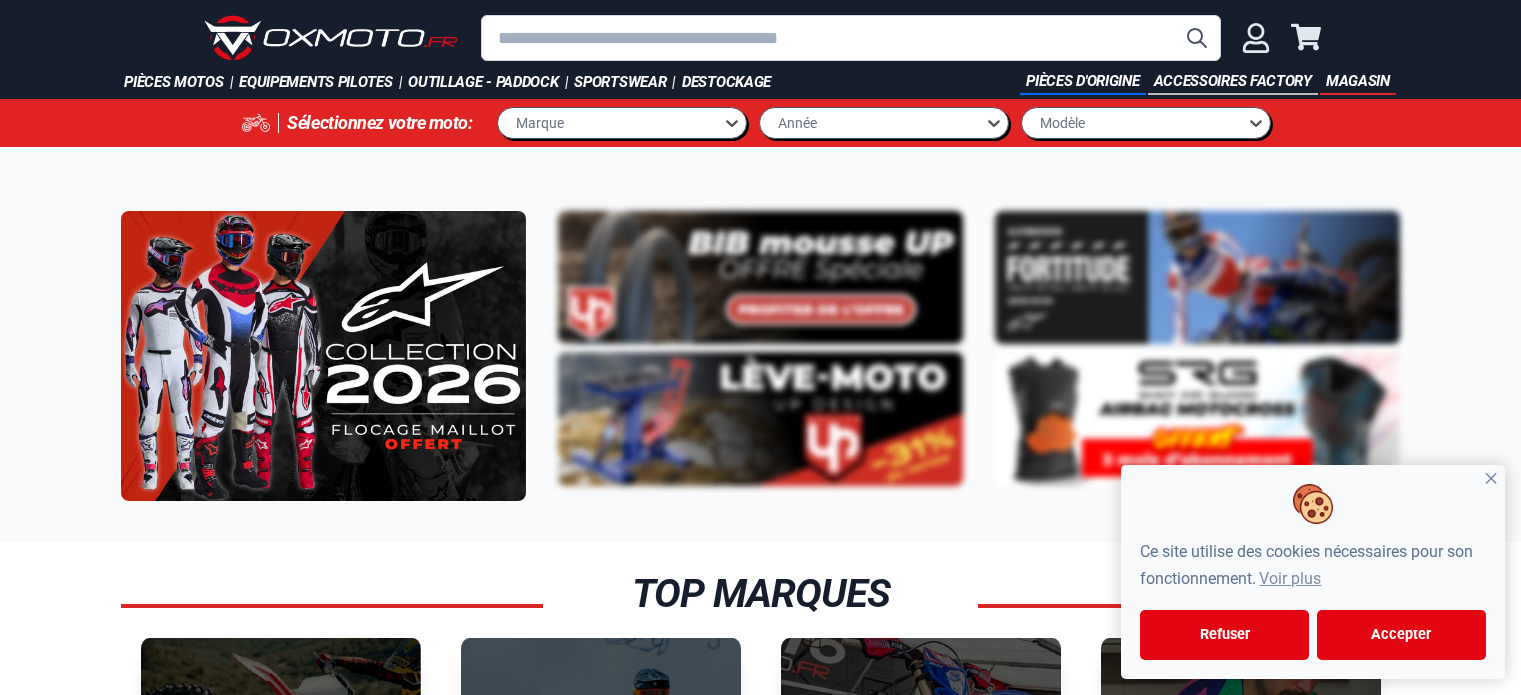 scroll, scrollTop: 0, scrollLeft: 0, axis: both 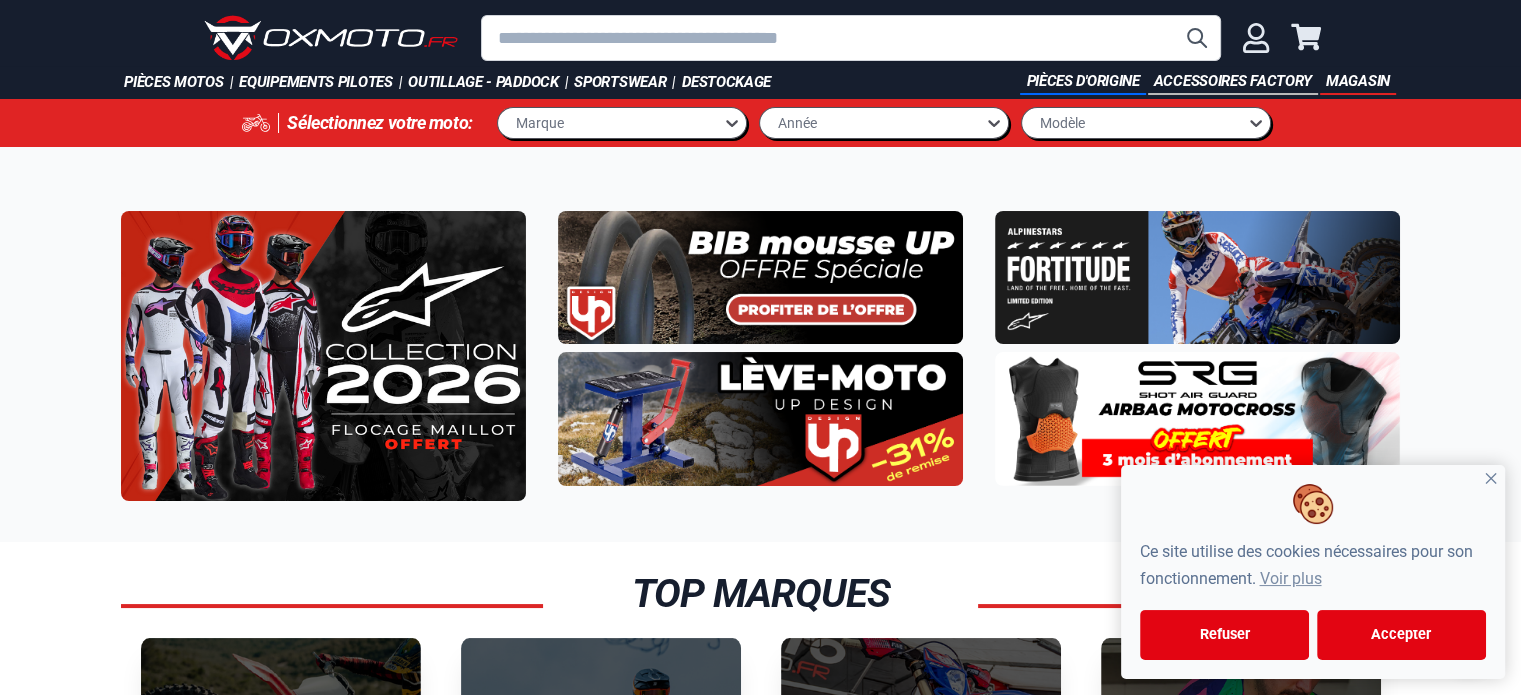 click at bounding box center (323, 356) 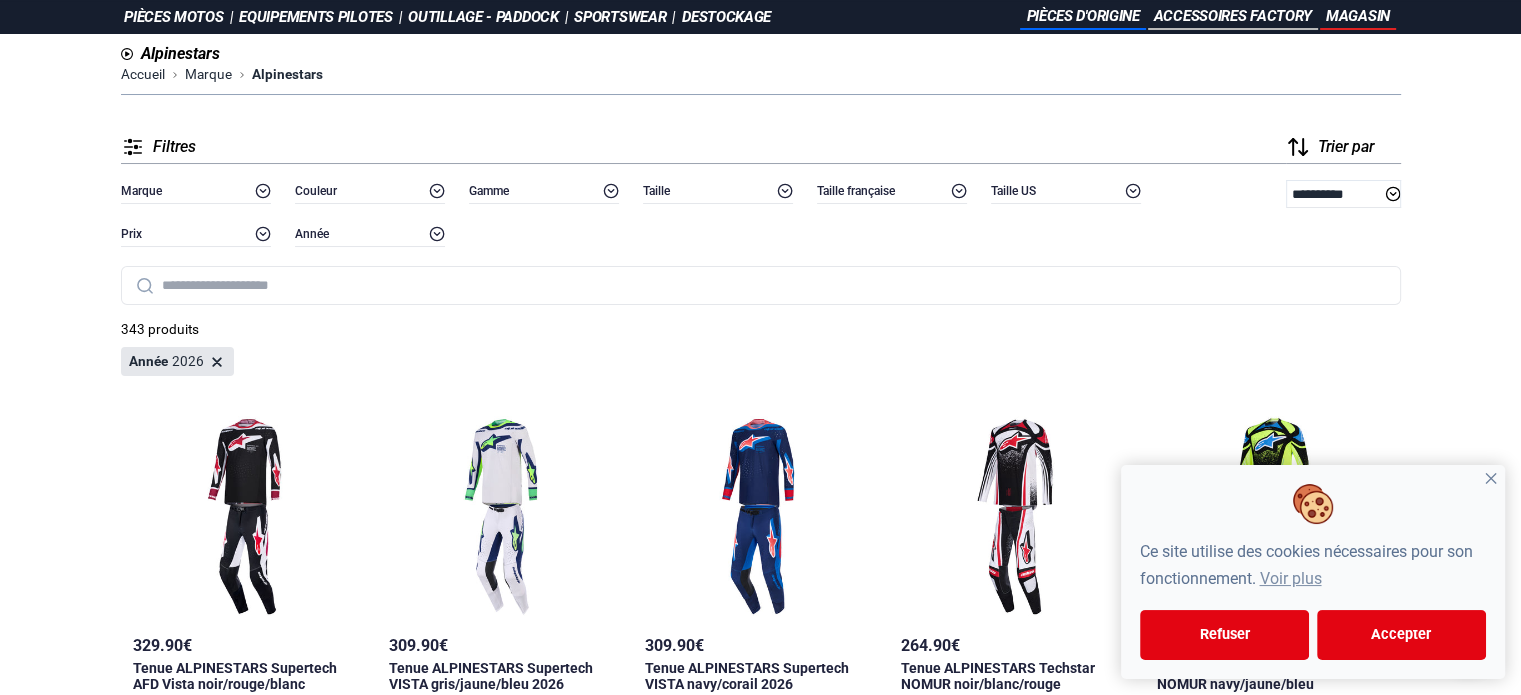scroll, scrollTop: 100, scrollLeft: 0, axis: vertical 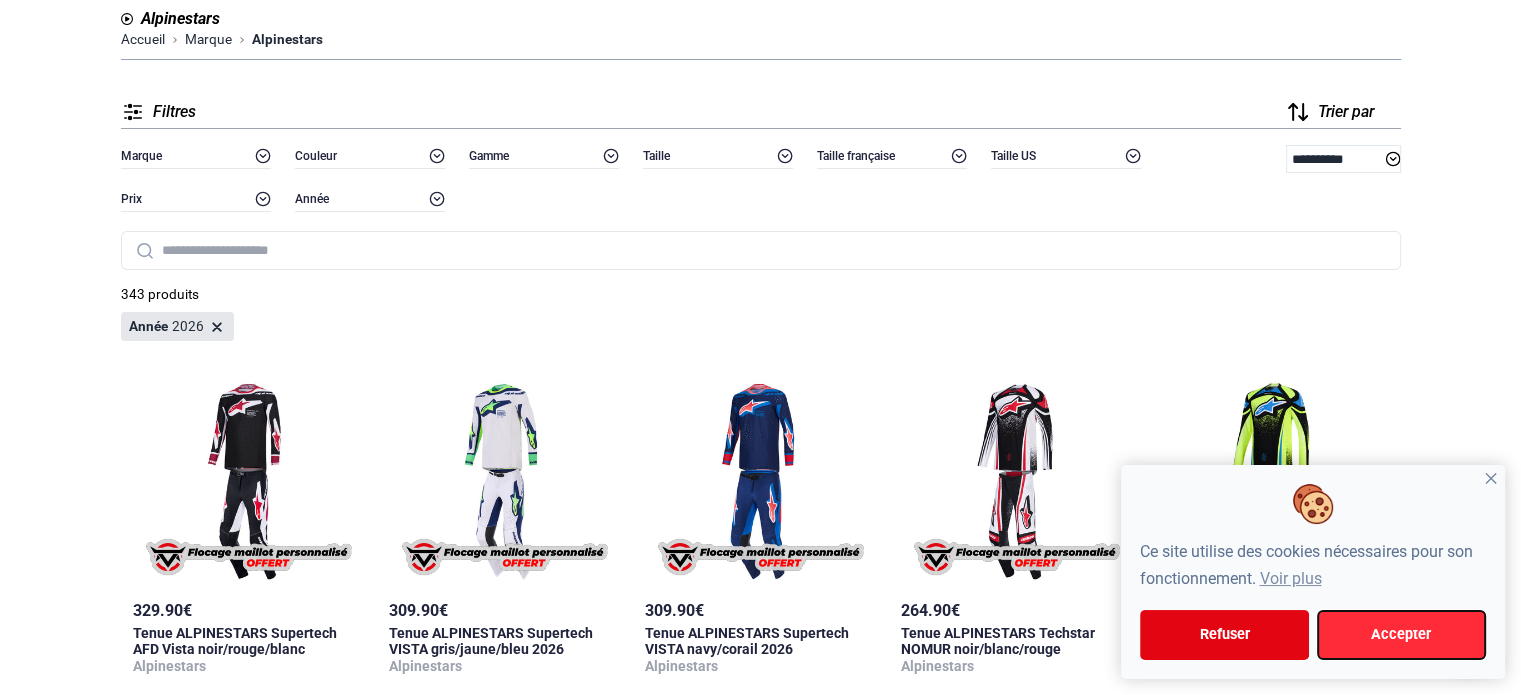 click on "Accepter" at bounding box center (1401, 635) 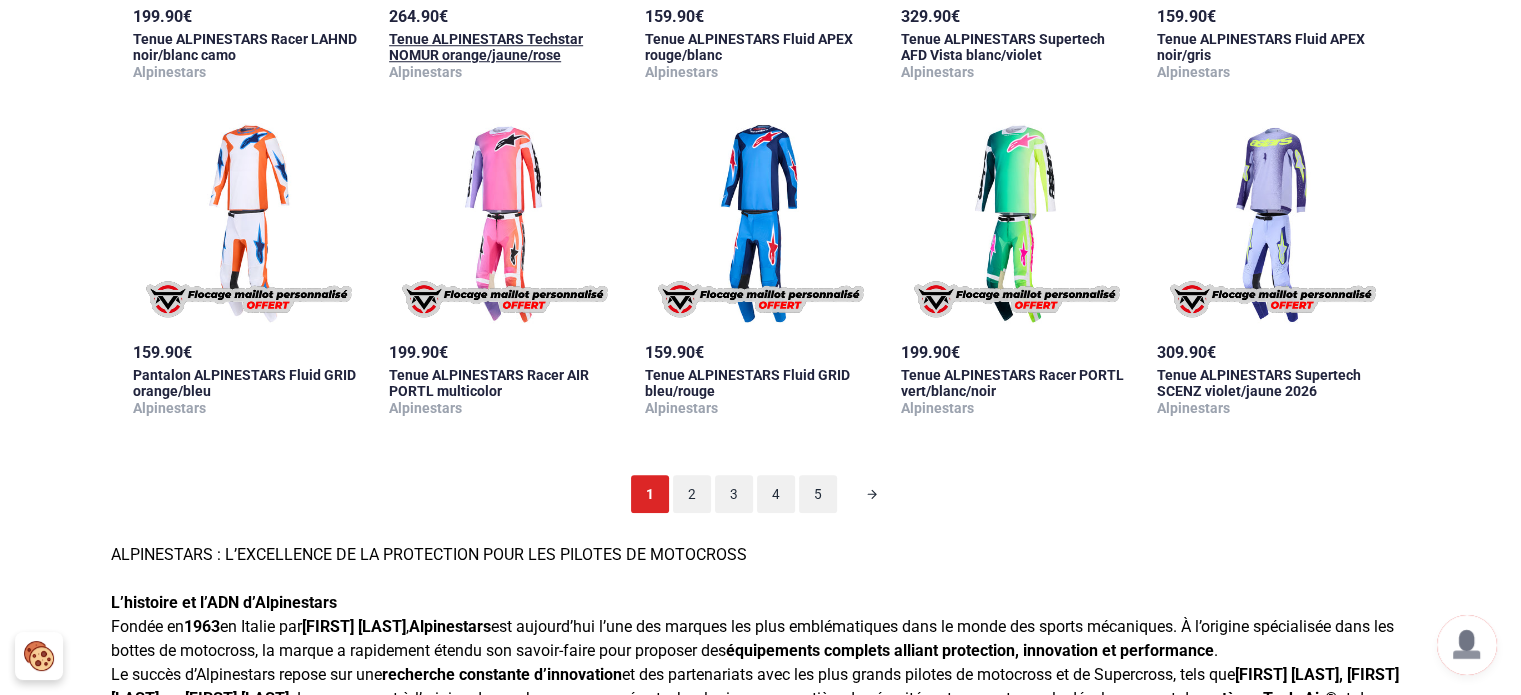 scroll, scrollTop: 1800, scrollLeft: 0, axis: vertical 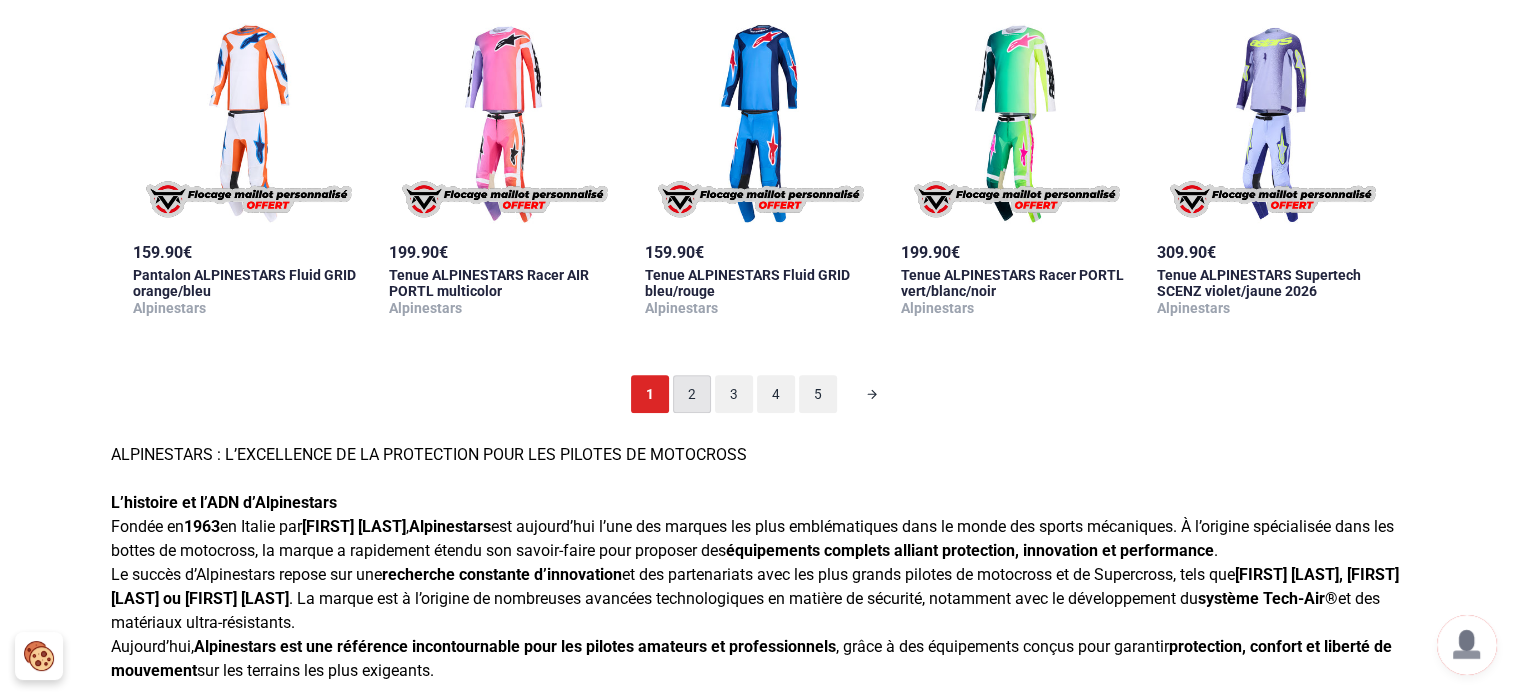 click on "2" at bounding box center [692, 394] 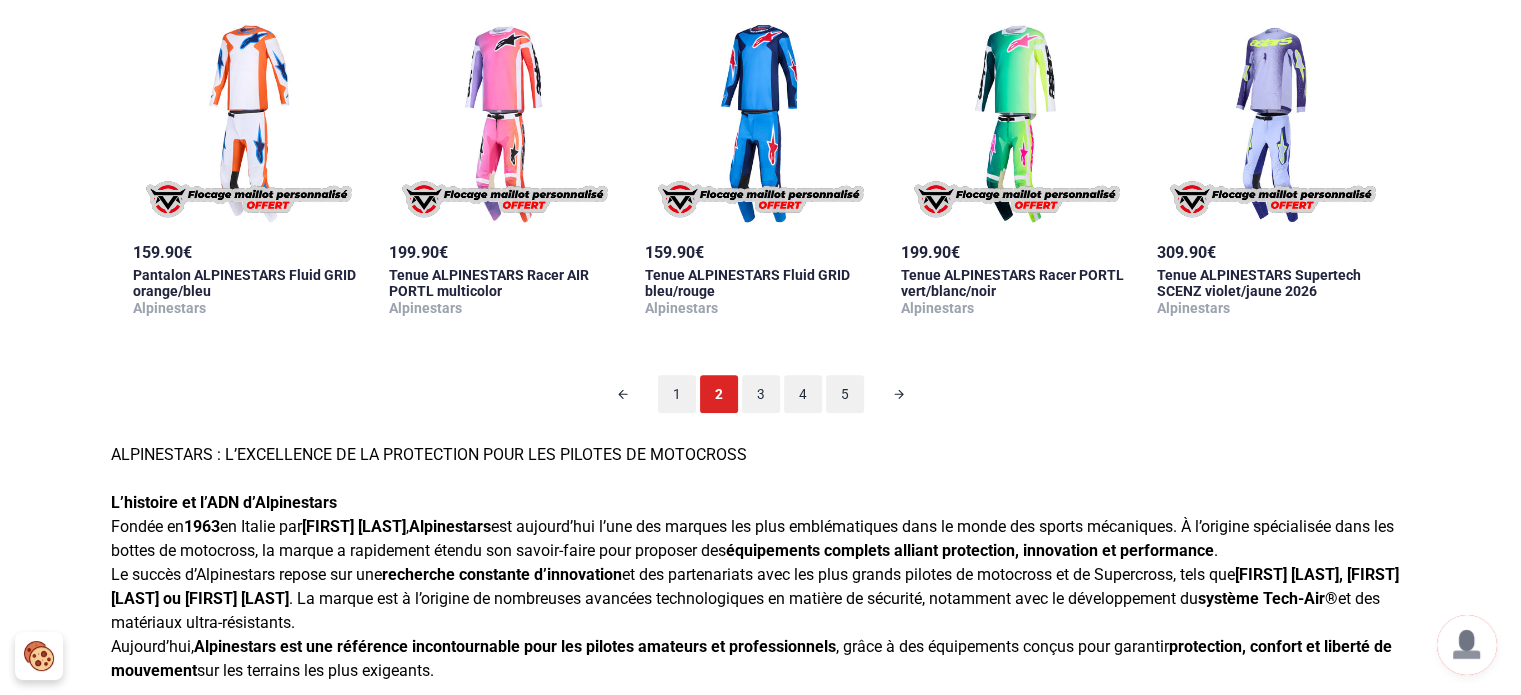 scroll, scrollTop: 98, scrollLeft: 0, axis: vertical 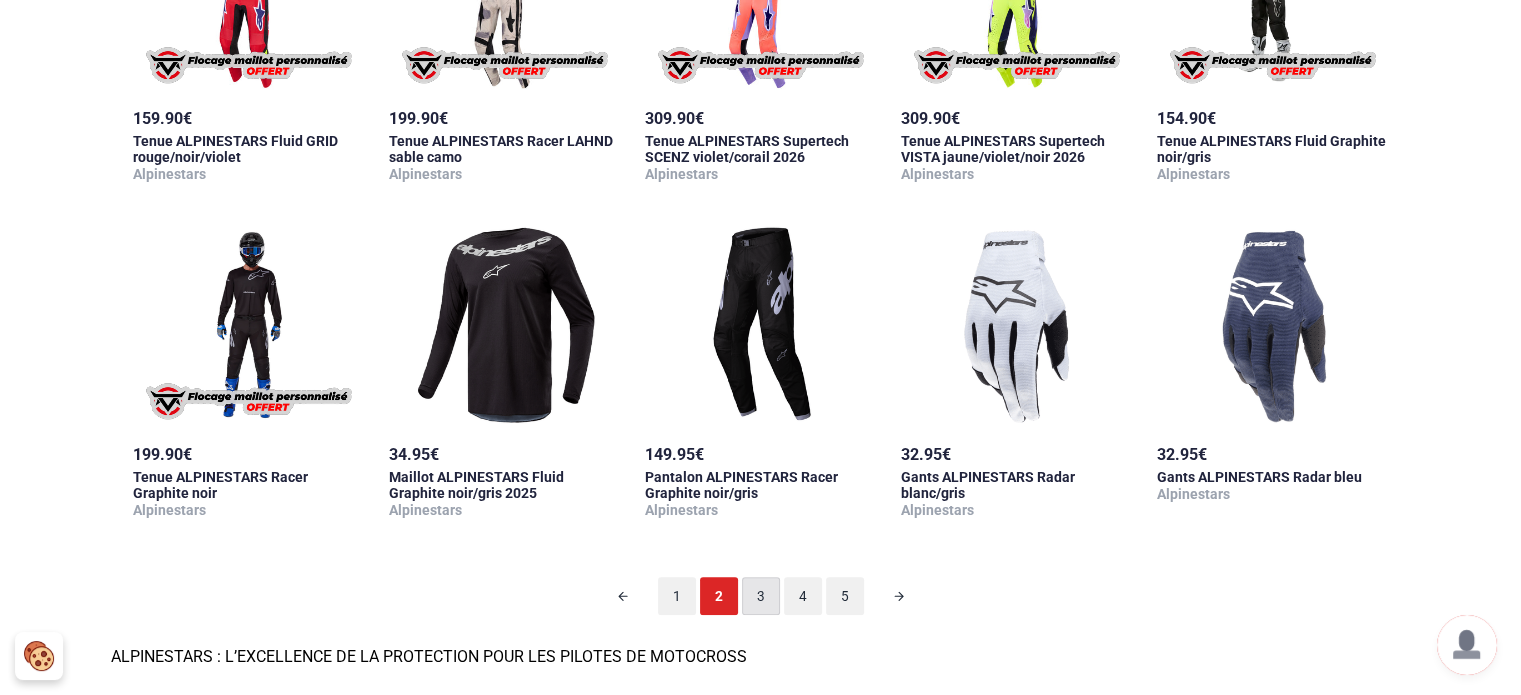 click on "3" at bounding box center (761, 596) 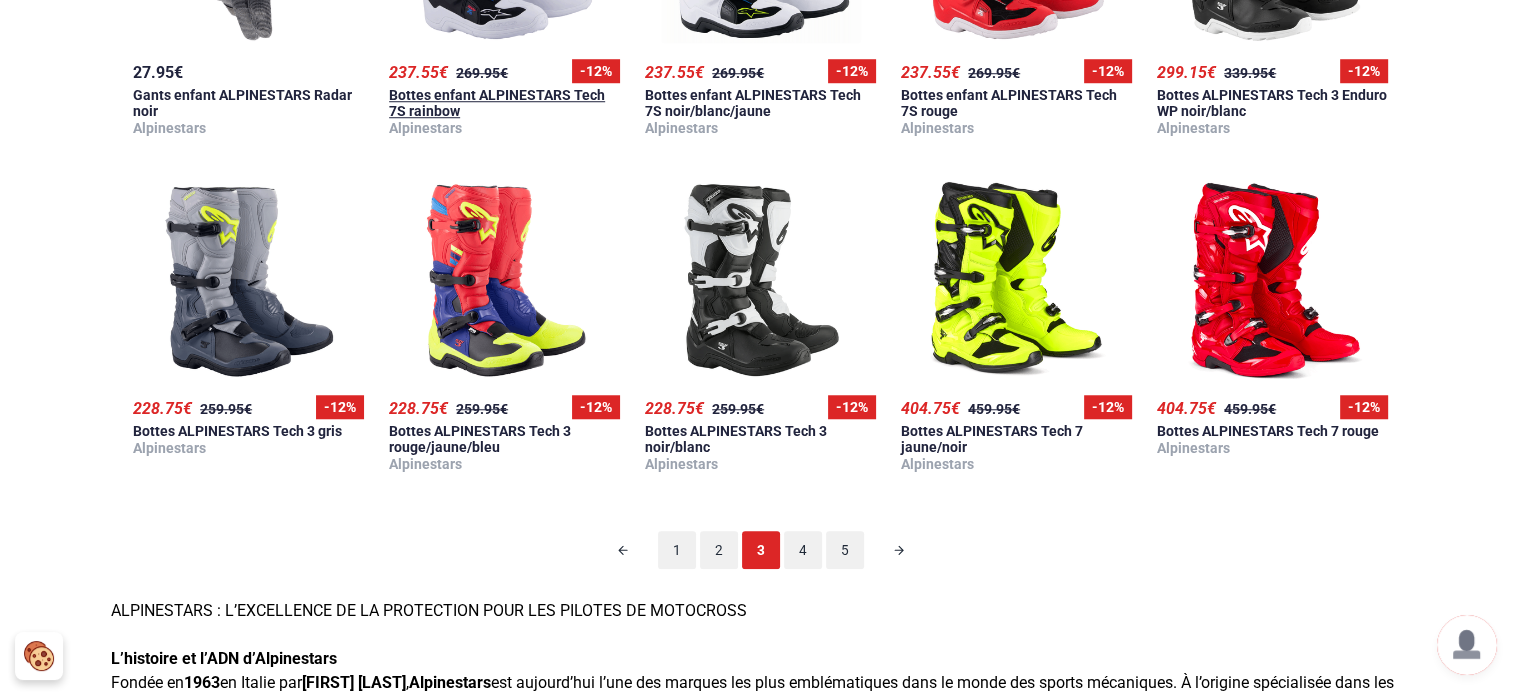 scroll, scrollTop: 1698, scrollLeft: 0, axis: vertical 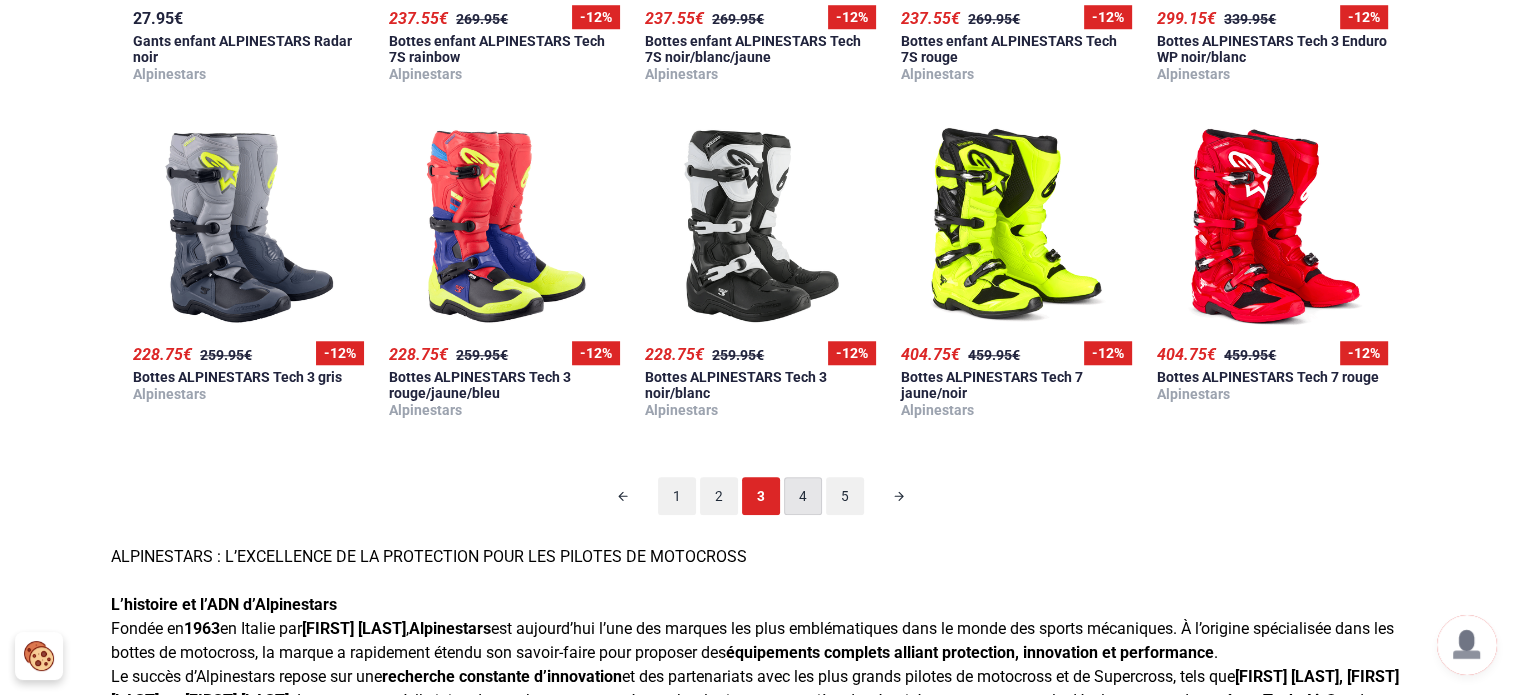 click on "4" at bounding box center (803, 496) 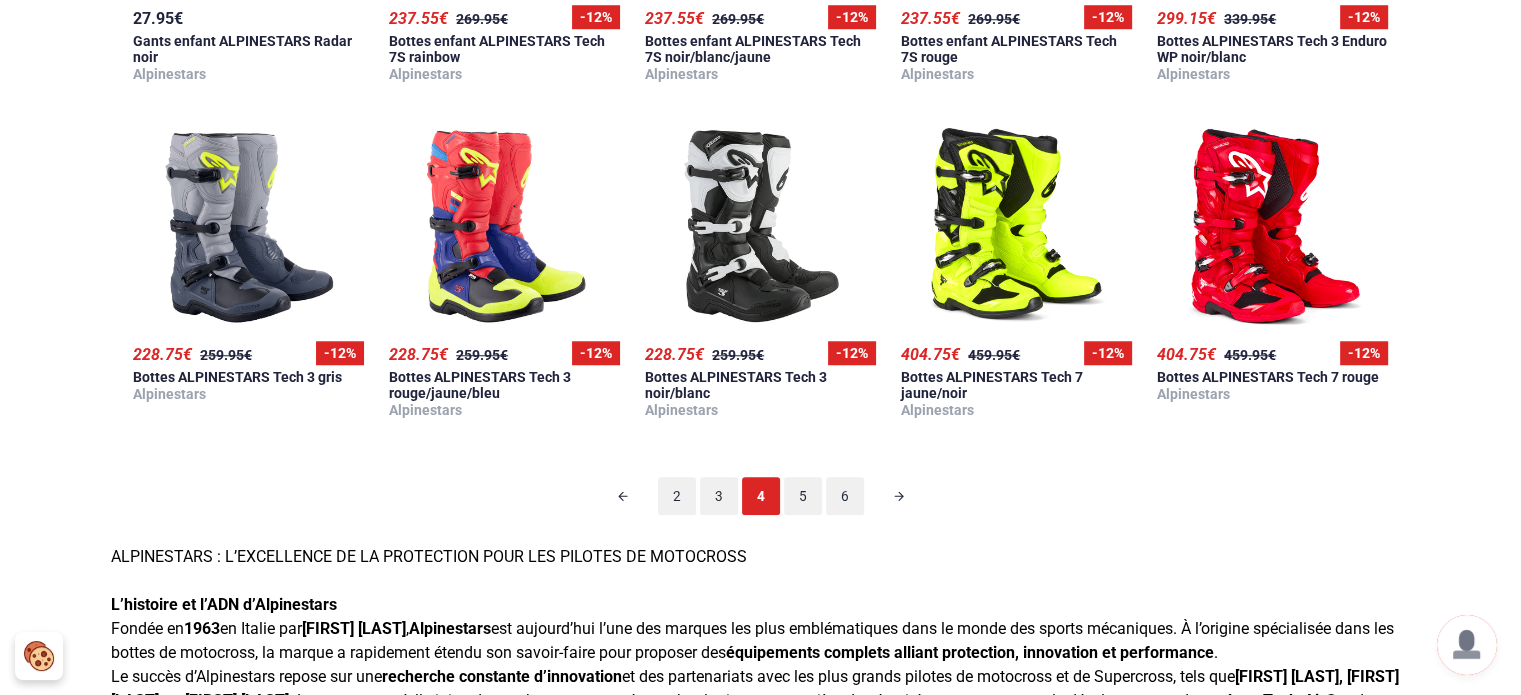 scroll, scrollTop: 98, scrollLeft: 0, axis: vertical 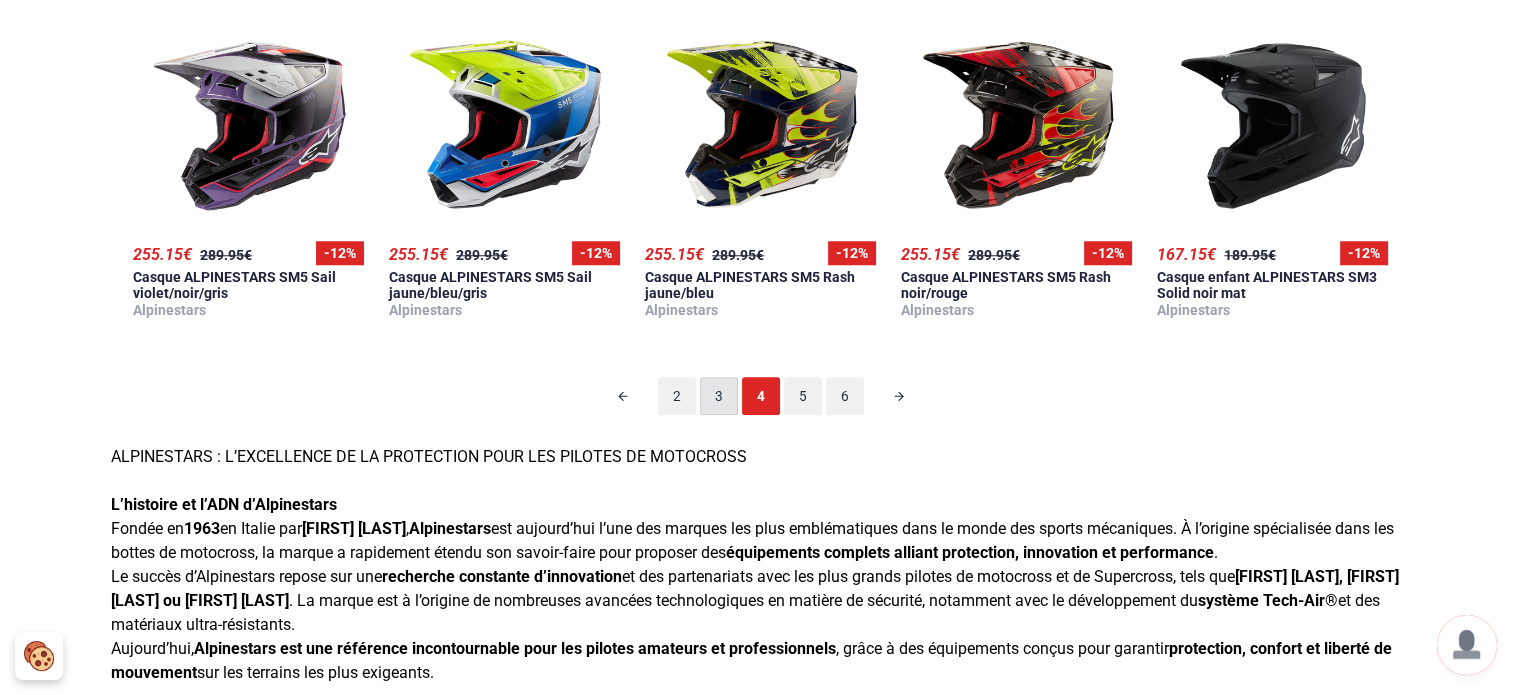 click on "3" at bounding box center (719, 396) 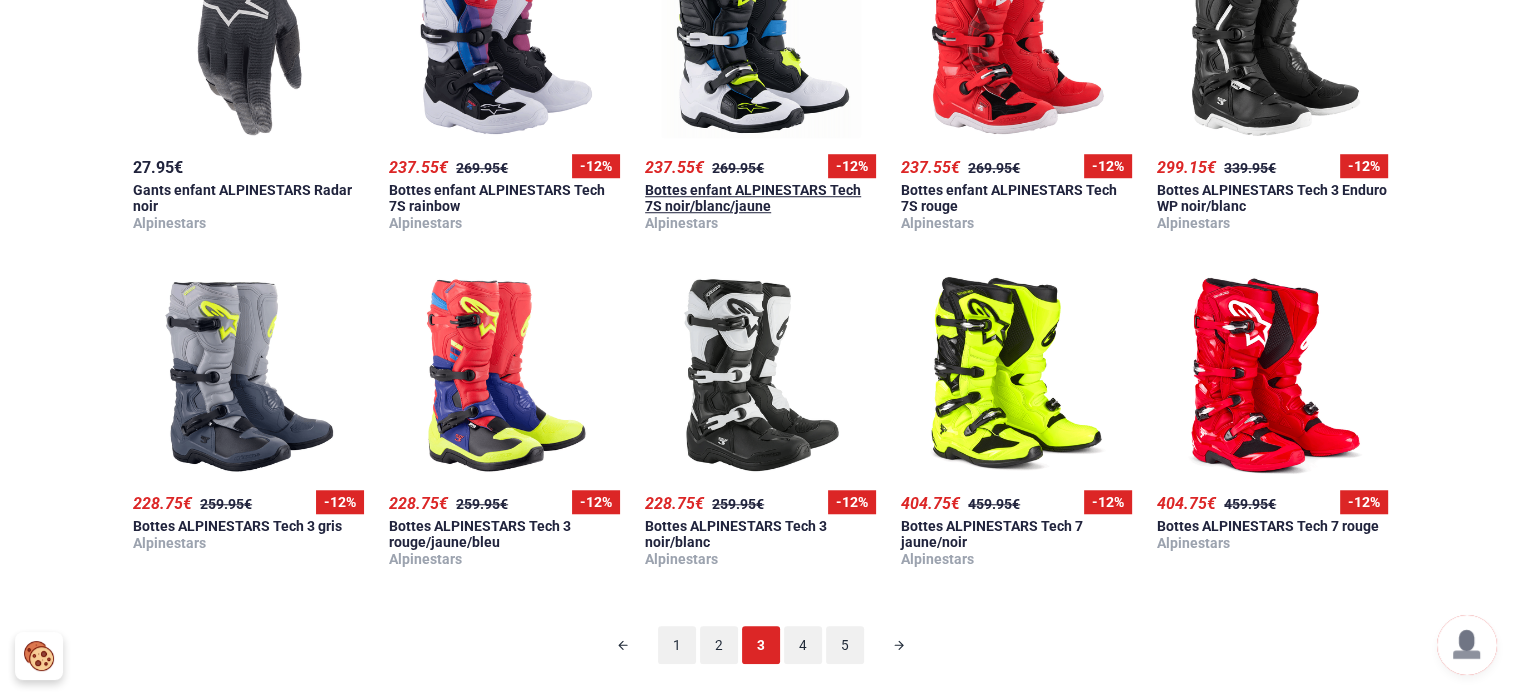 scroll, scrollTop: 1598, scrollLeft: 0, axis: vertical 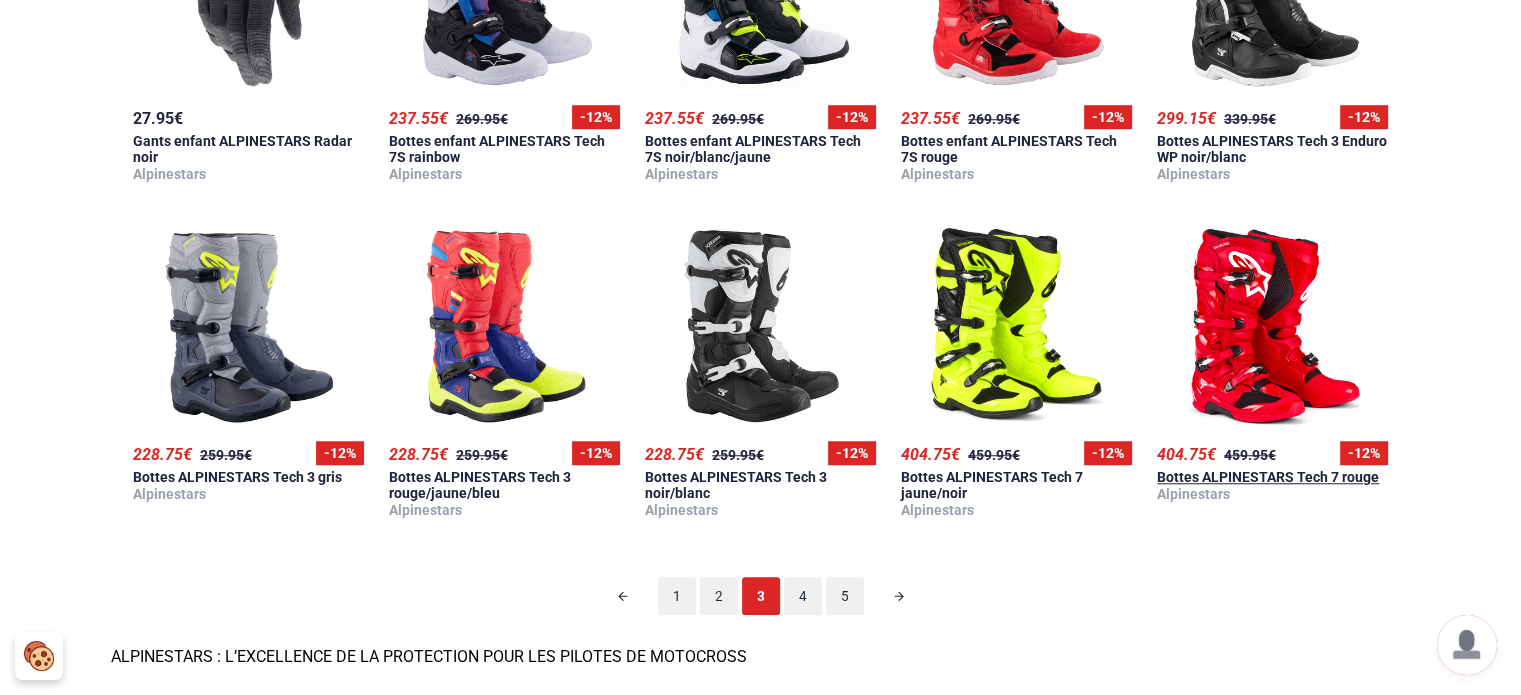 click at bounding box center [1273, 325] 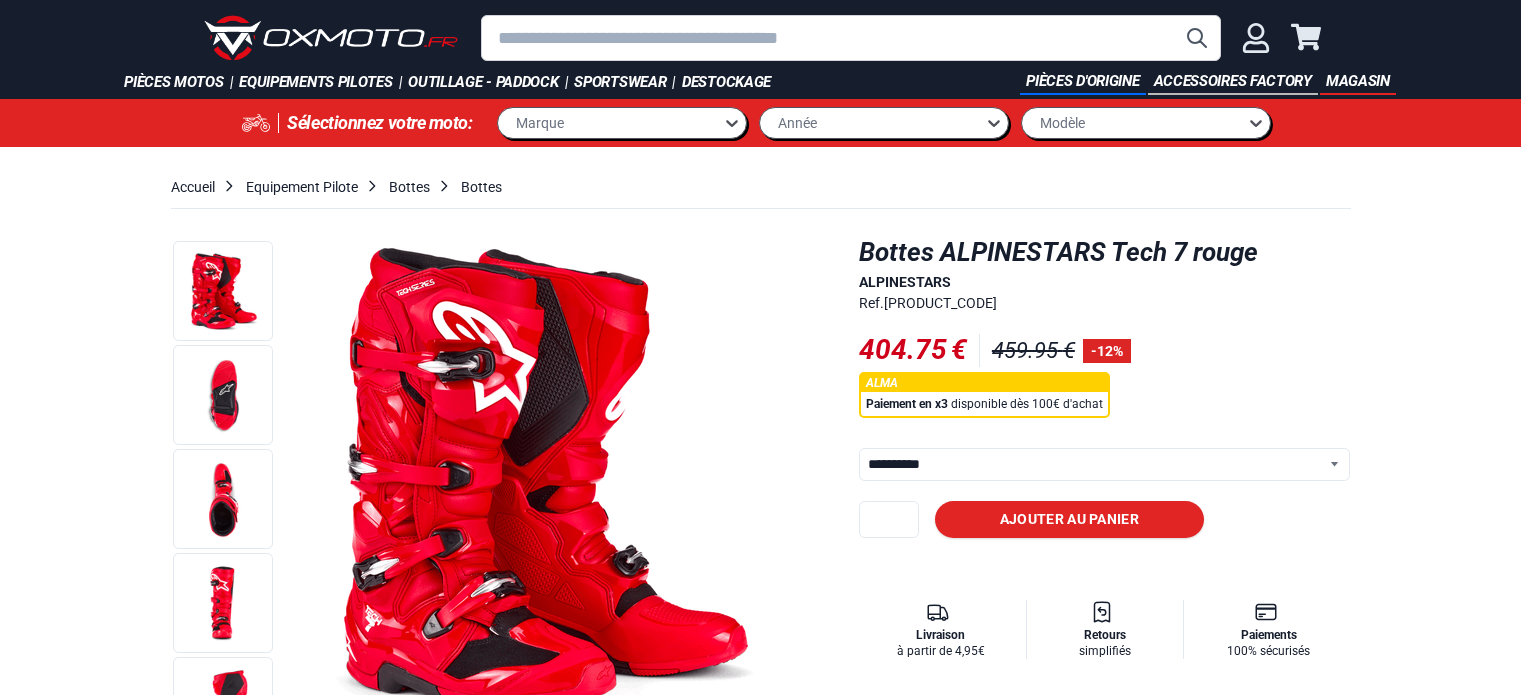 select on "**********" 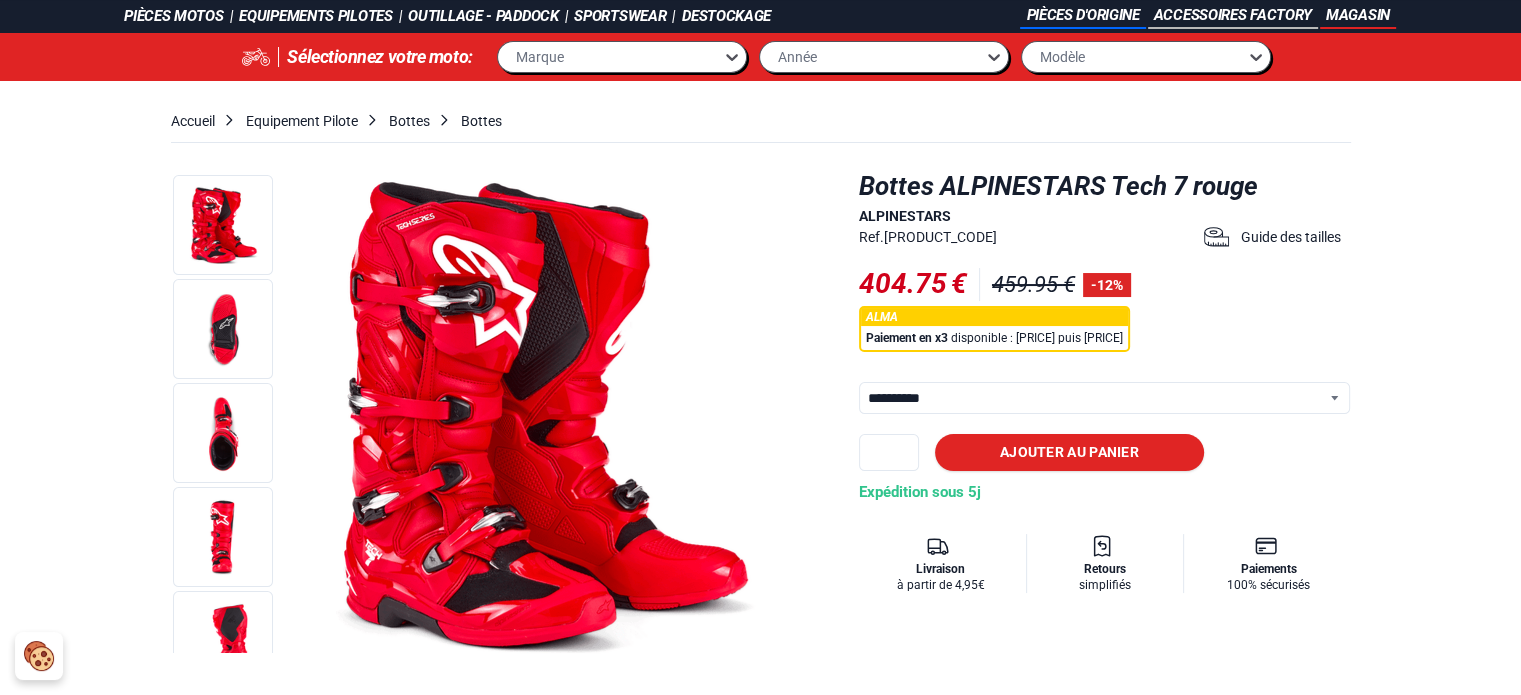 scroll, scrollTop: 100, scrollLeft: 0, axis: vertical 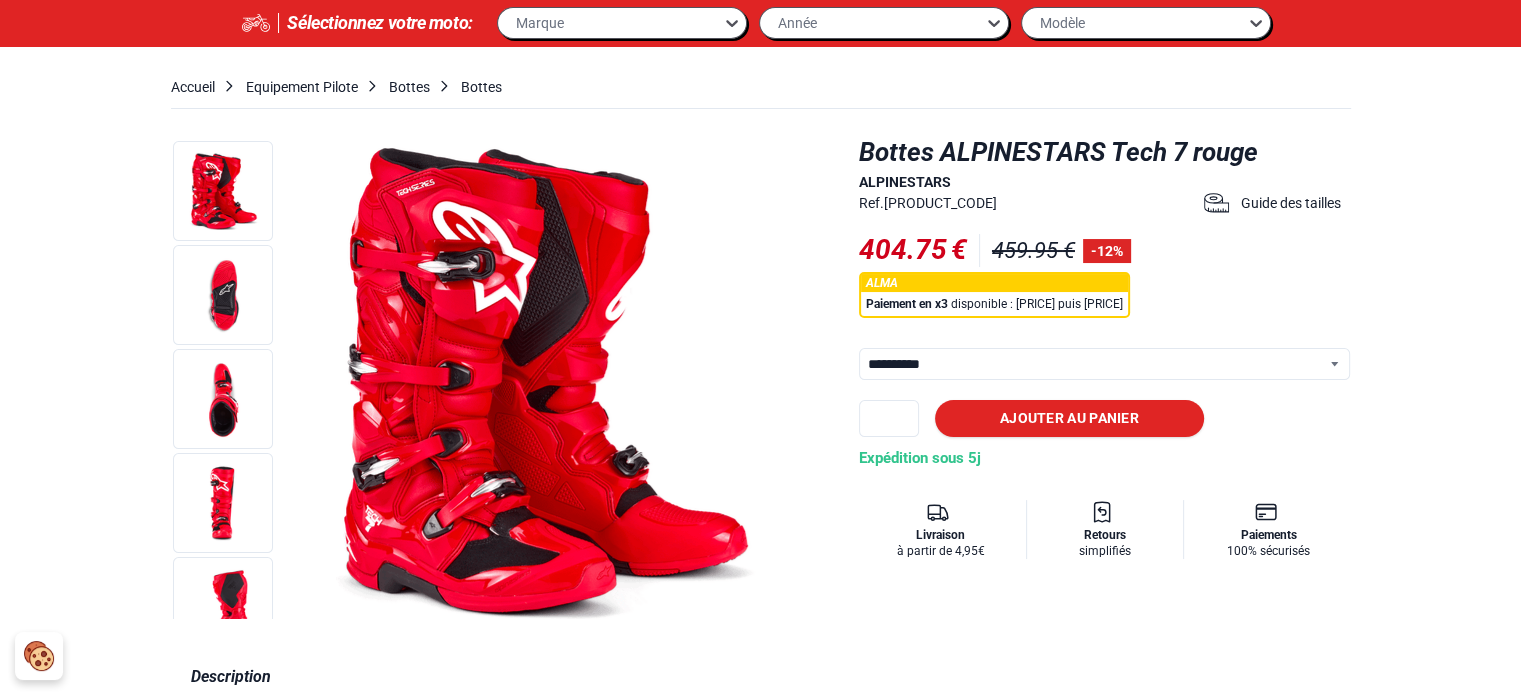click on "**********" at bounding box center [1105, 364] 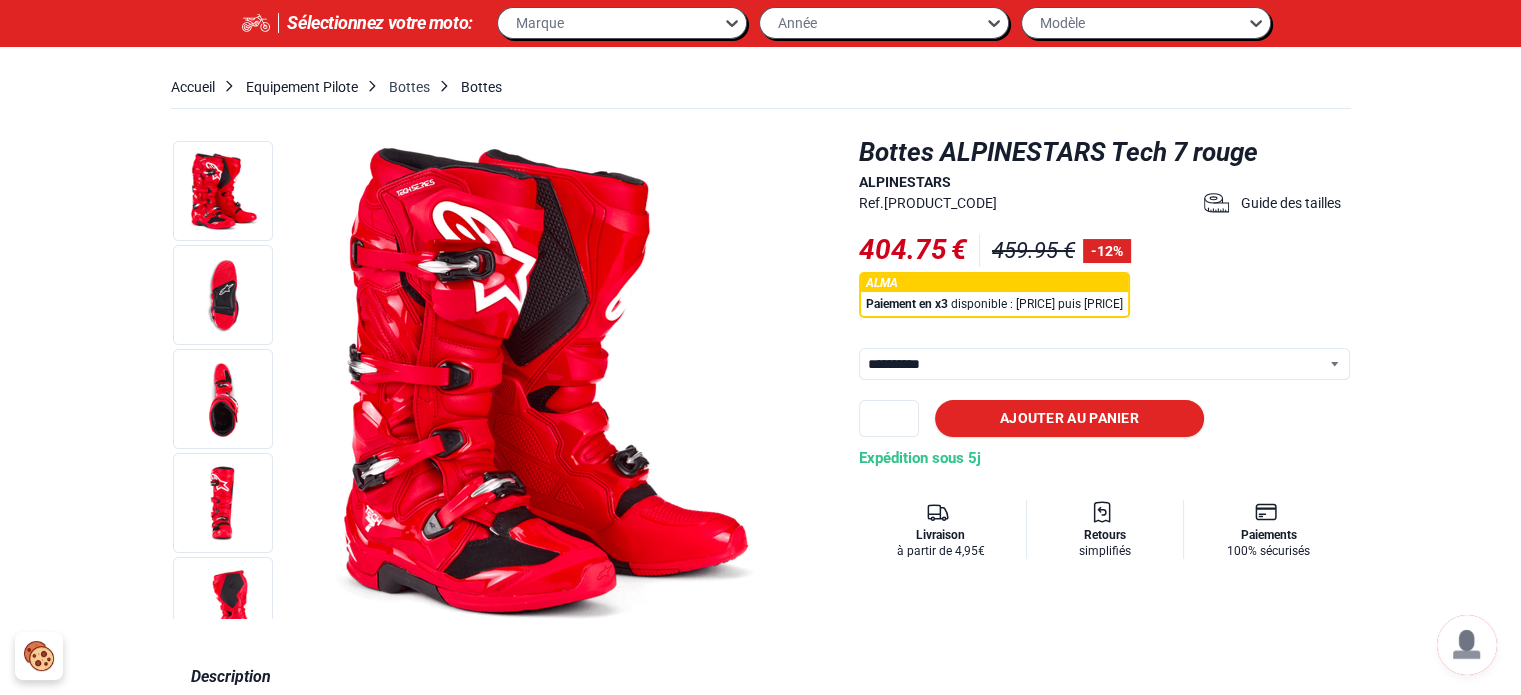 click on "Bottes" at bounding box center (409, 87) 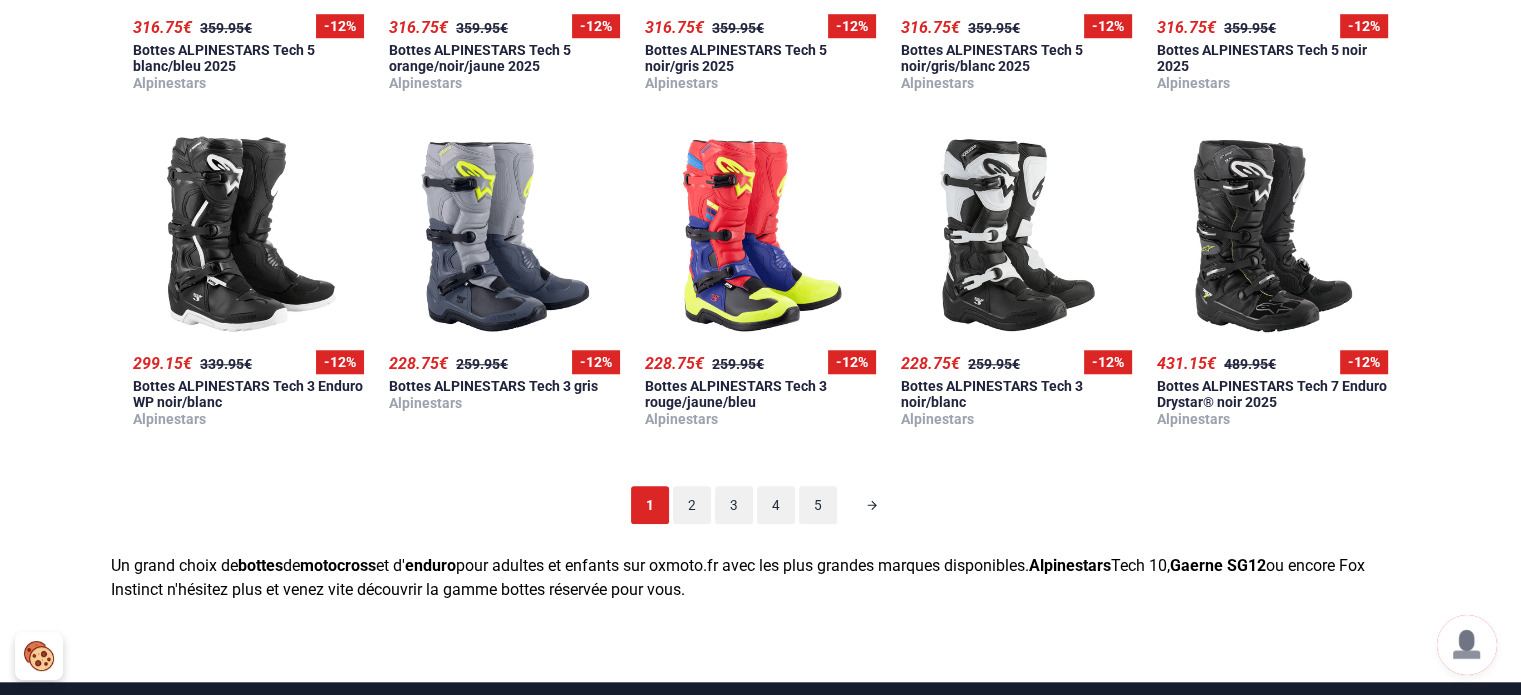 scroll, scrollTop: 1700, scrollLeft: 0, axis: vertical 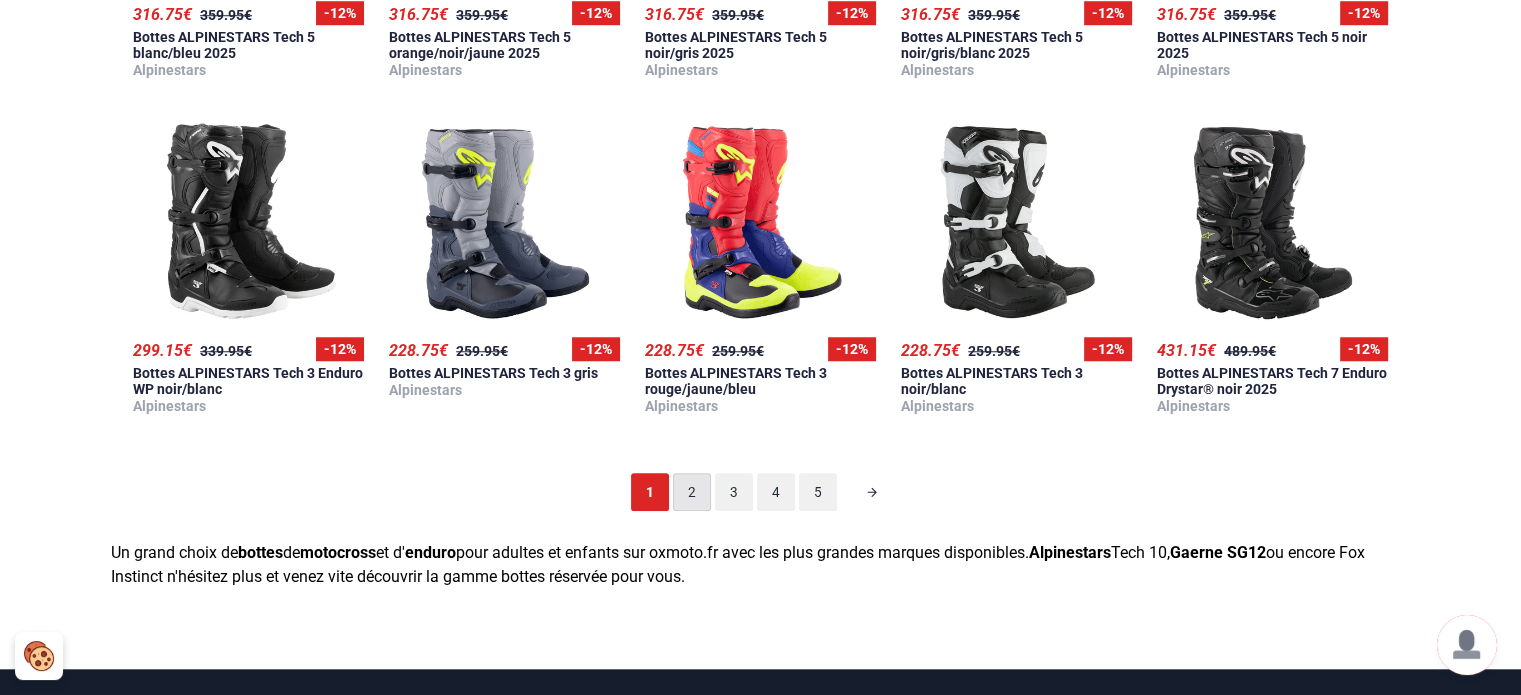 click on "2" at bounding box center [692, 492] 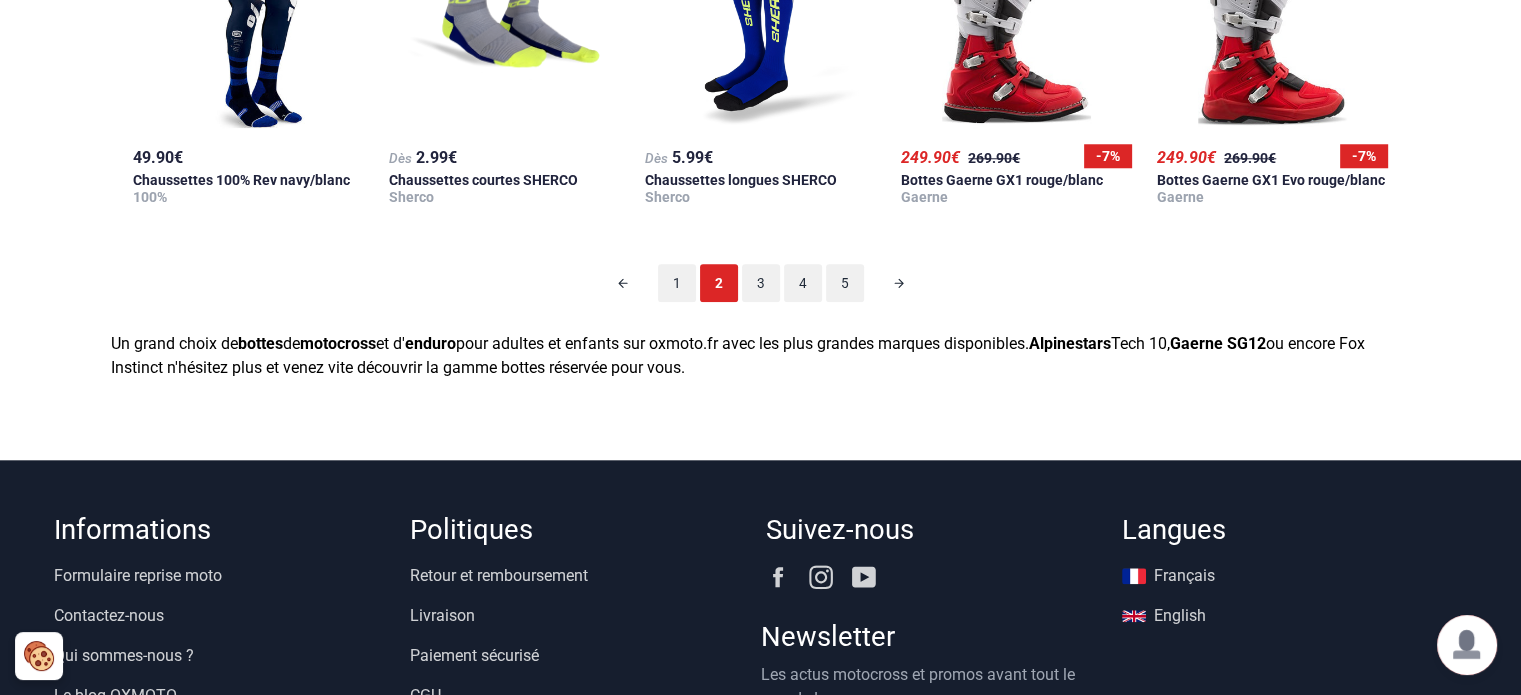 scroll, scrollTop: 1898, scrollLeft: 0, axis: vertical 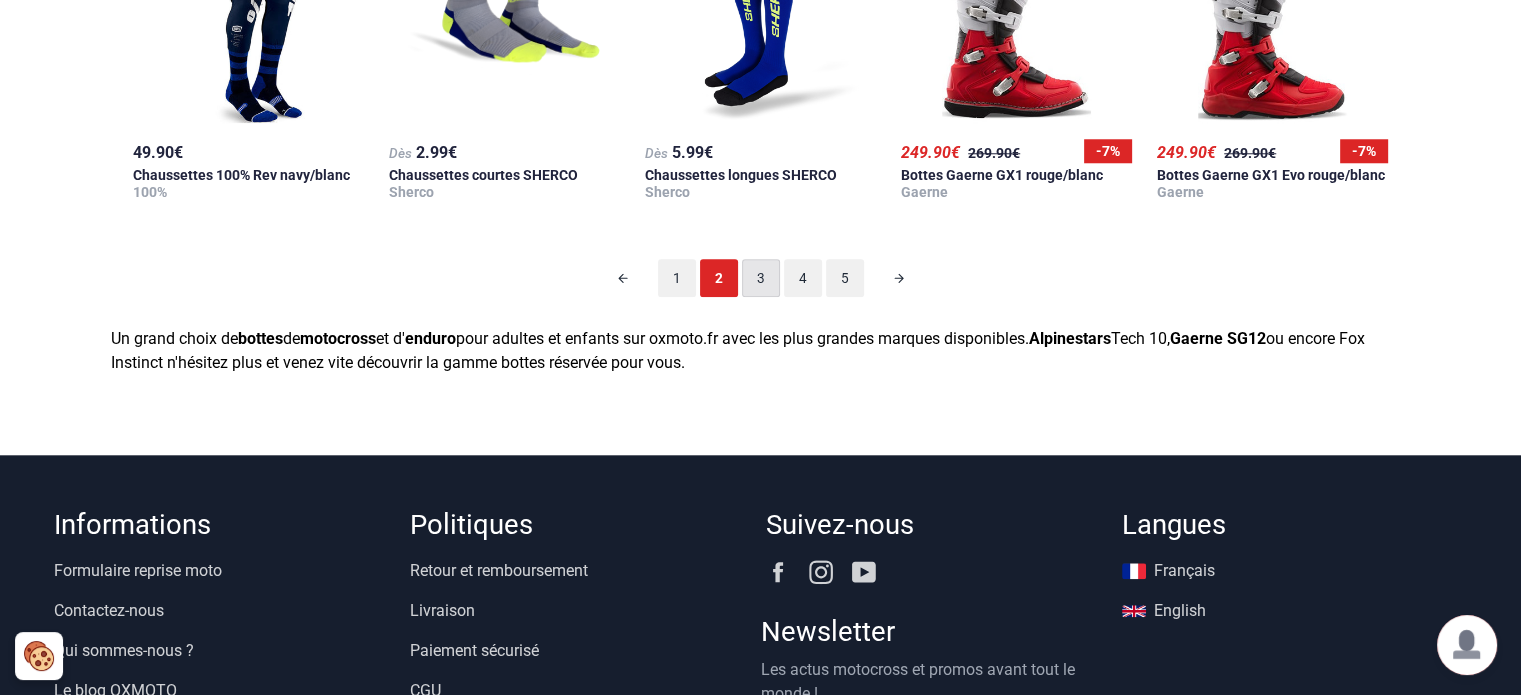 click on "3" at bounding box center (761, 278) 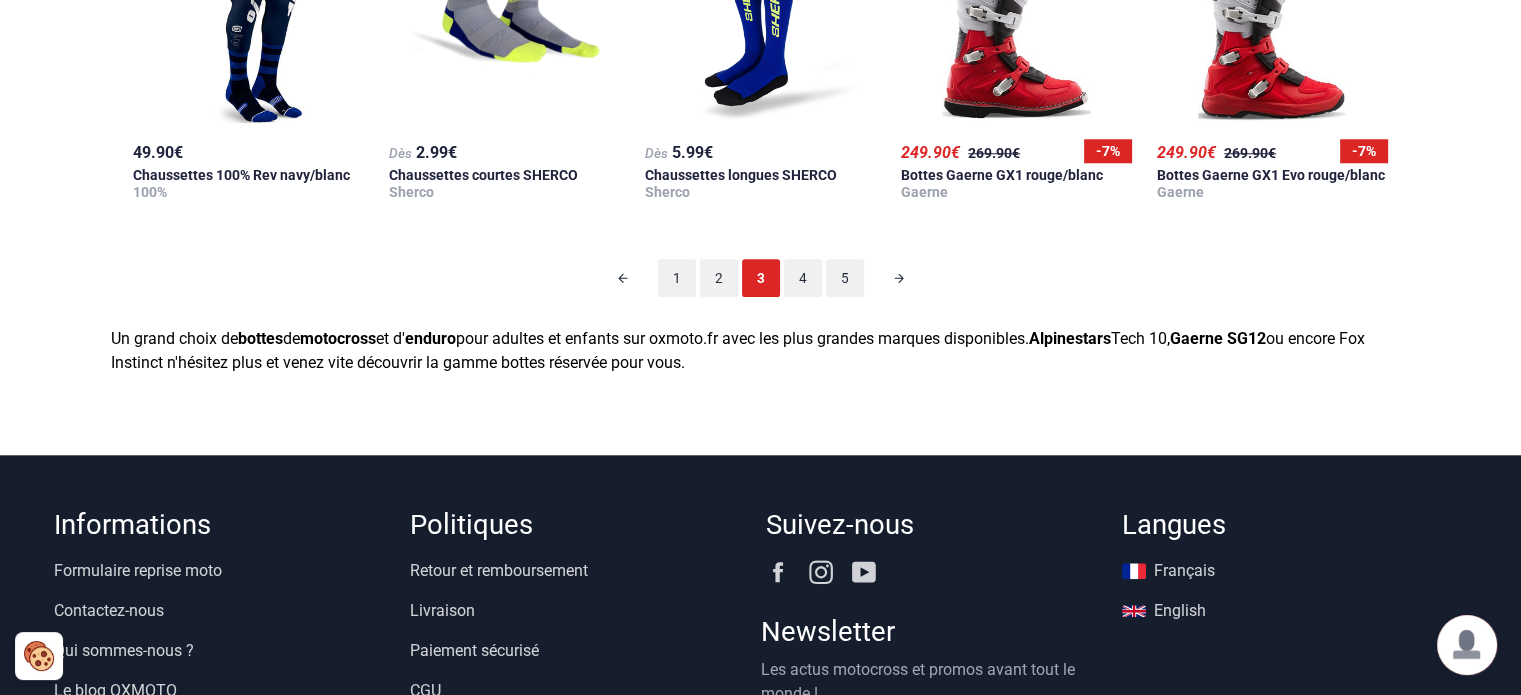 scroll, scrollTop: 98, scrollLeft: 0, axis: vertical 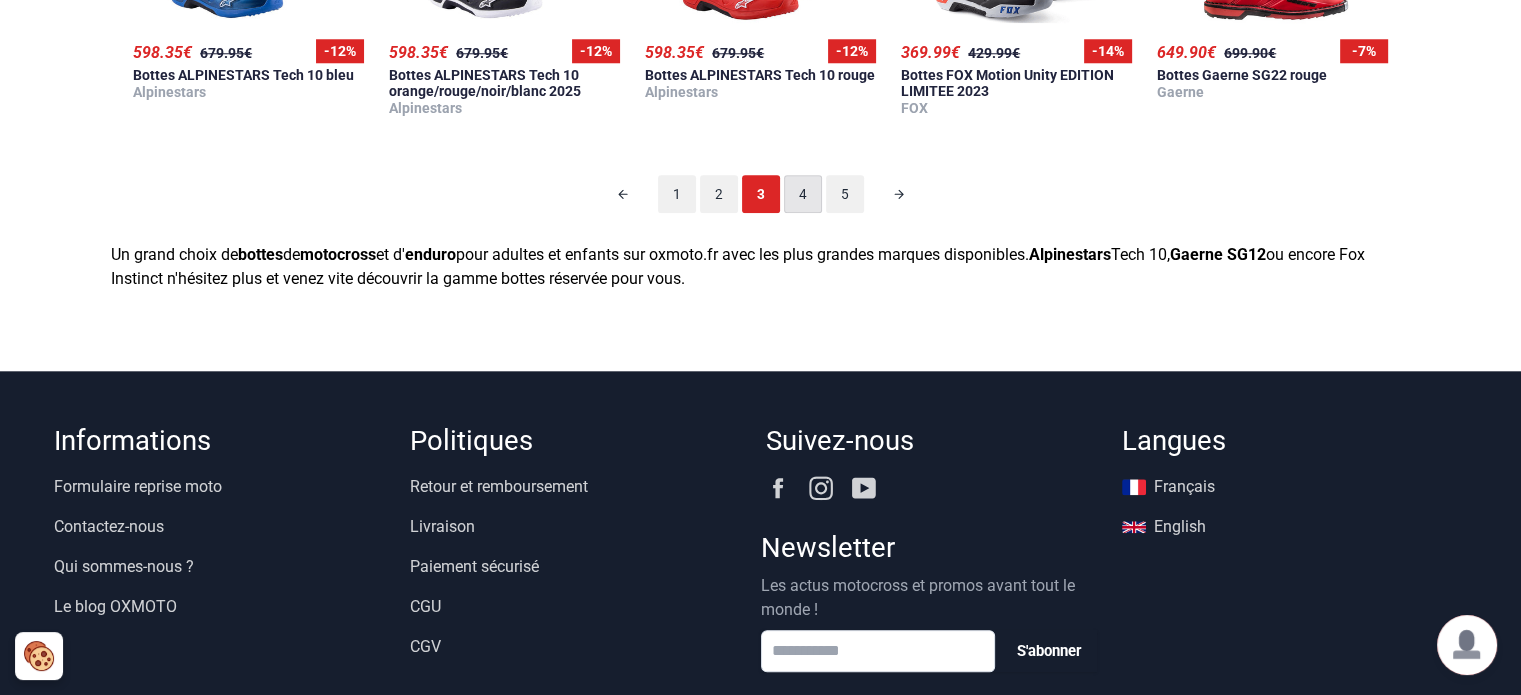 click on "4" at bounding box center (803, 194) 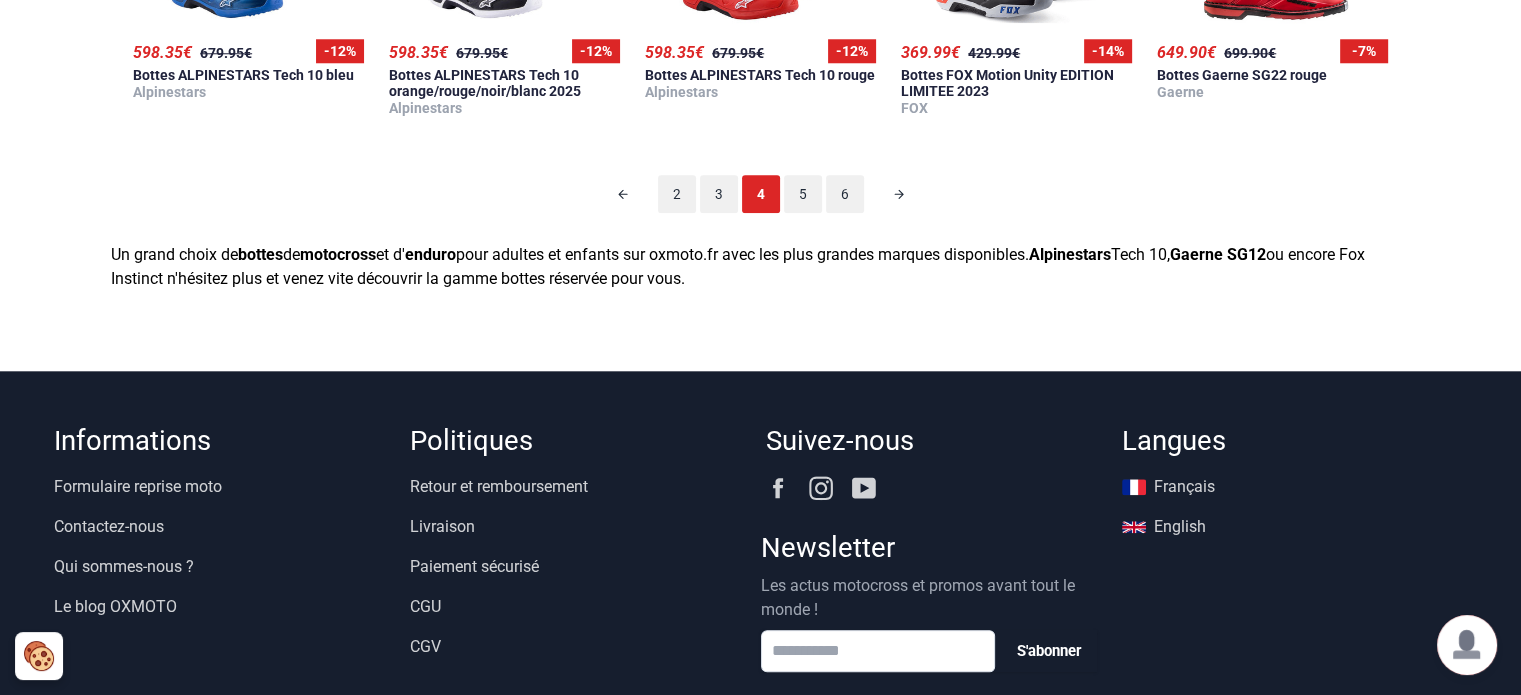 scroll, scrollTop: 98, scrollLeft: 0, axis: vertical 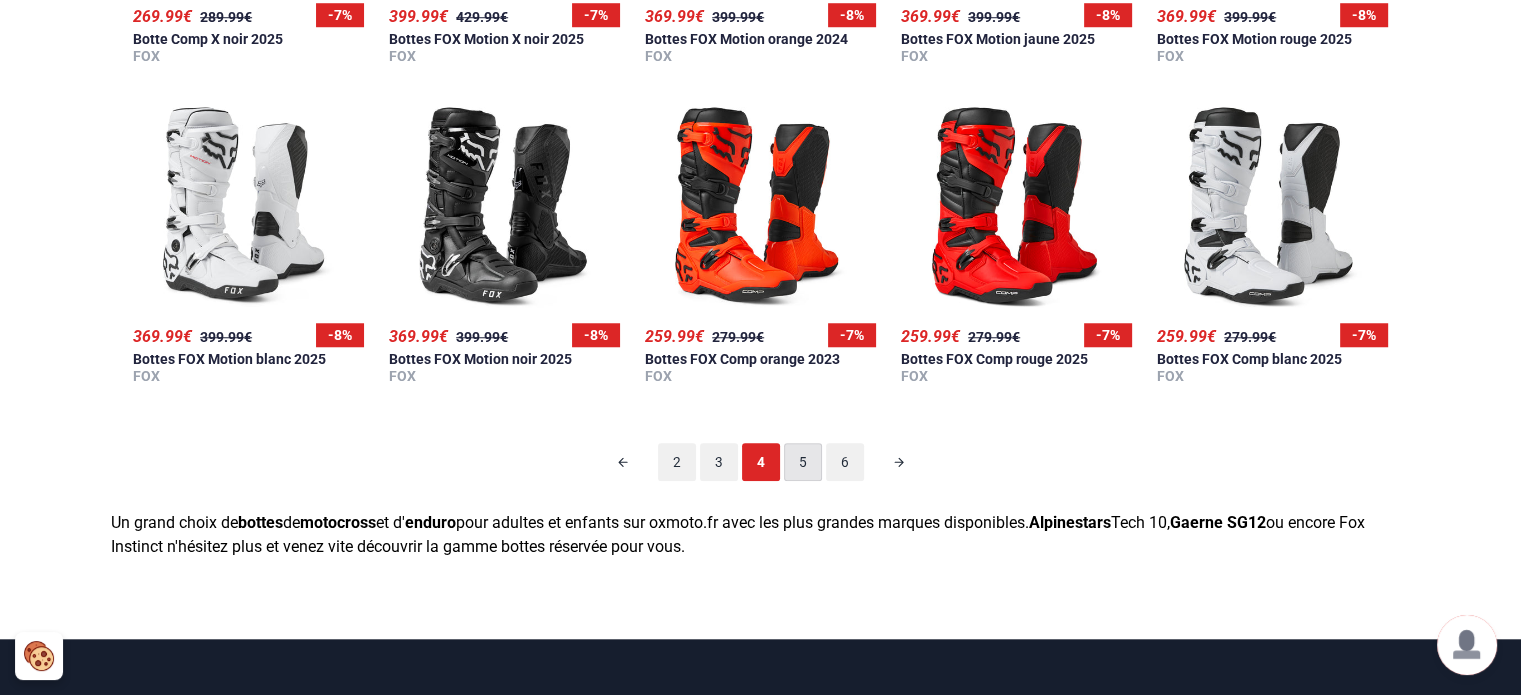click on "5" at bounding box center (803, 462) 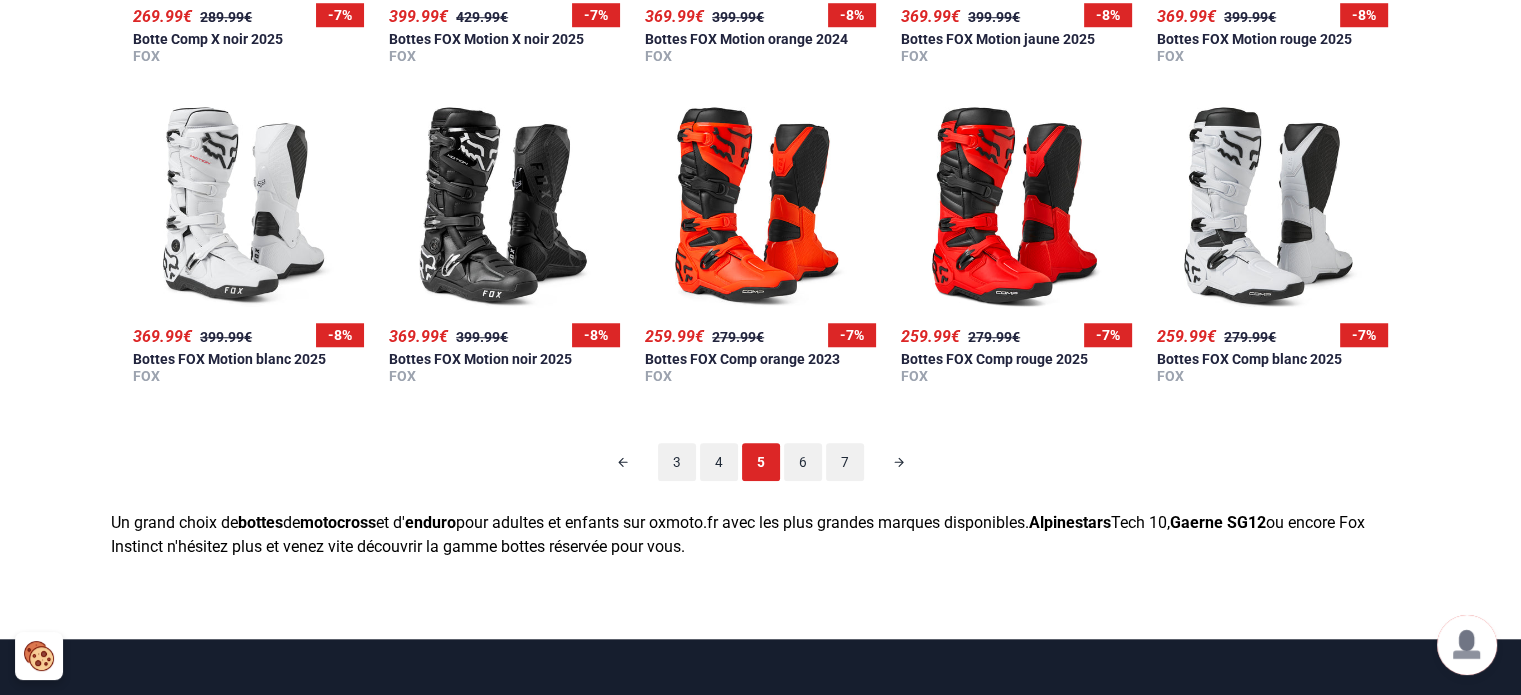 scroll, scrollTop: 98, scrollLeft: 0, axis: vertical 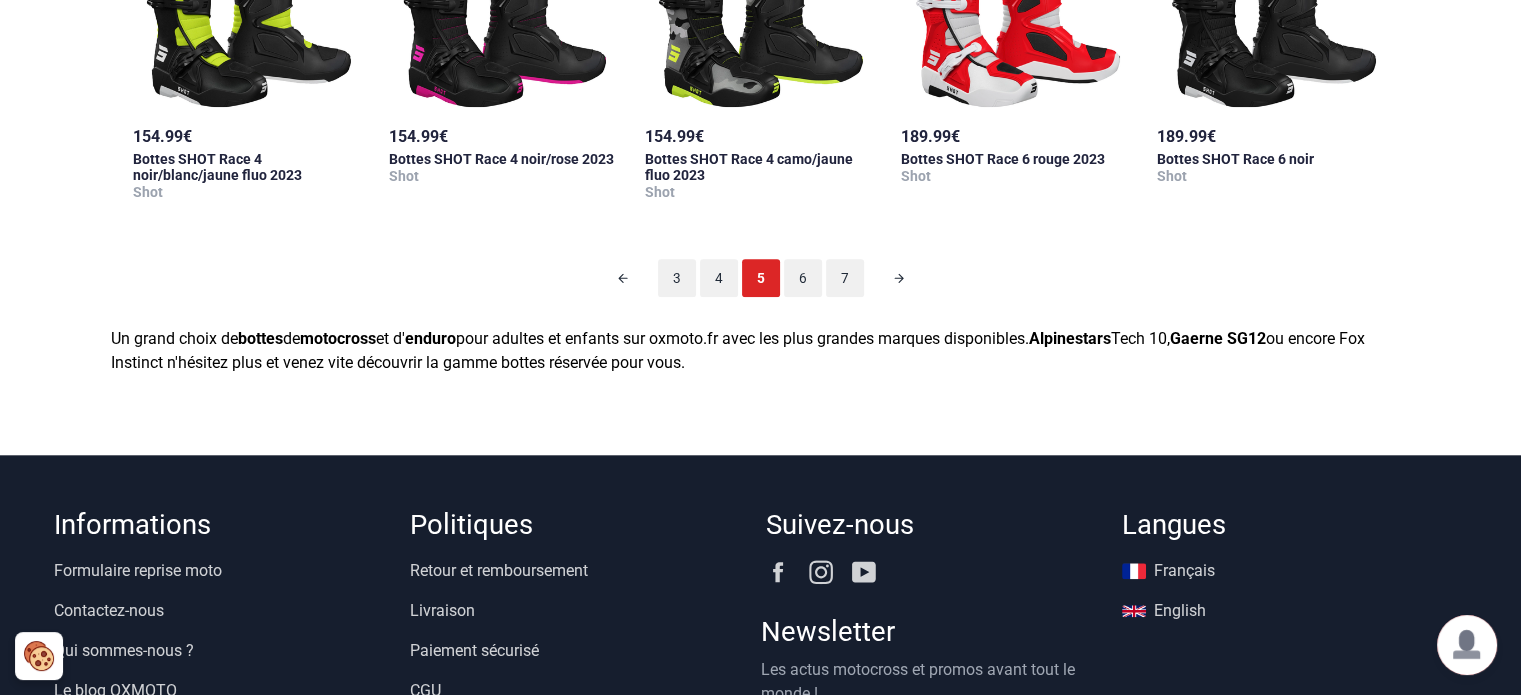 click on "6" at bounding box center [803, 278] 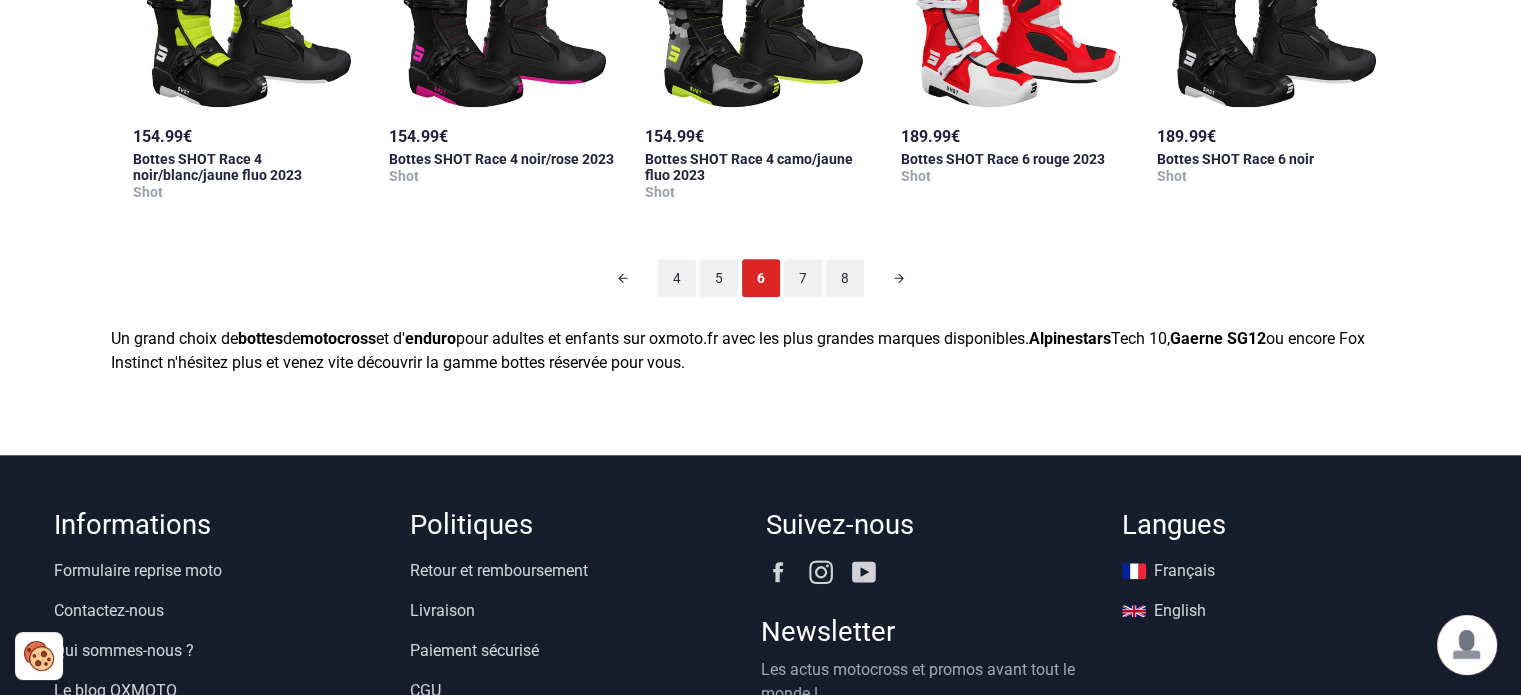 scroll, scrollTop: 98, scrollLeft: 0, axis: vertical 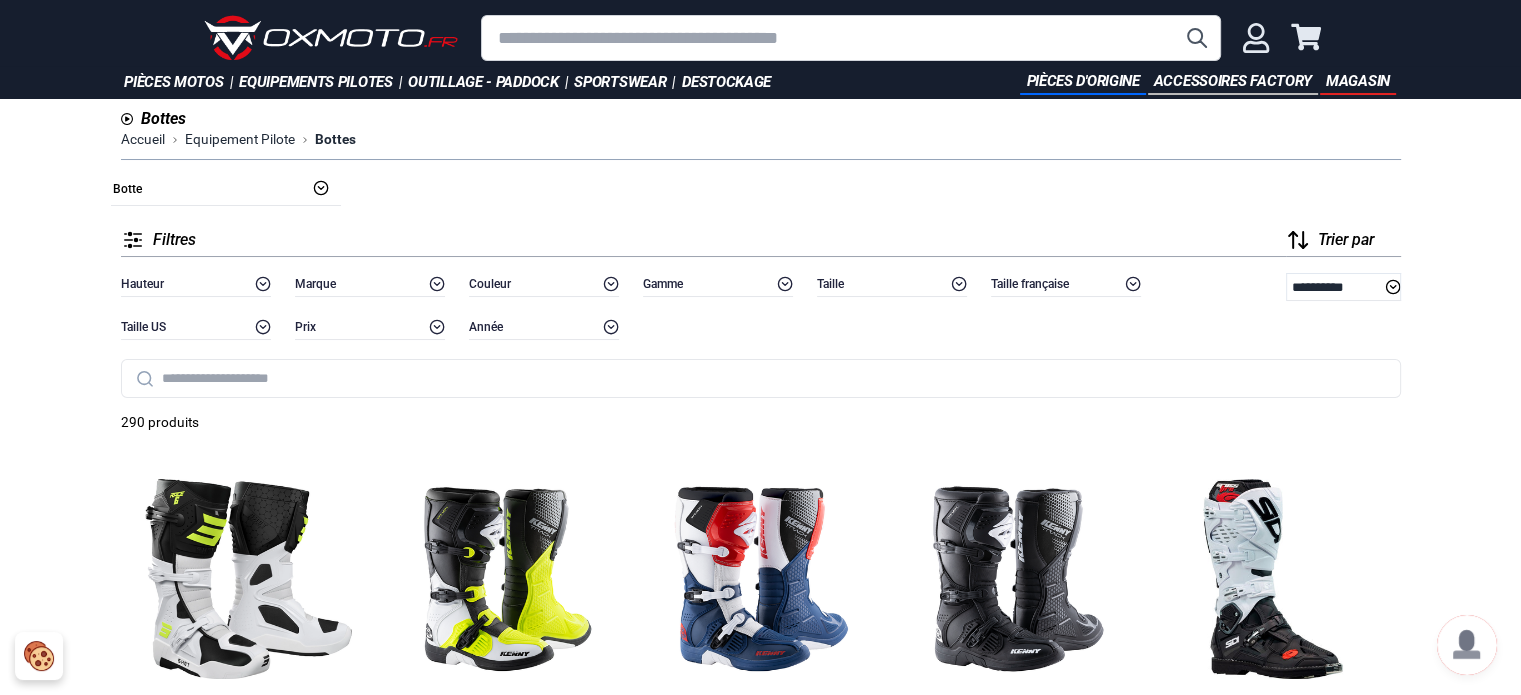 click at bounding box center (331, 38) 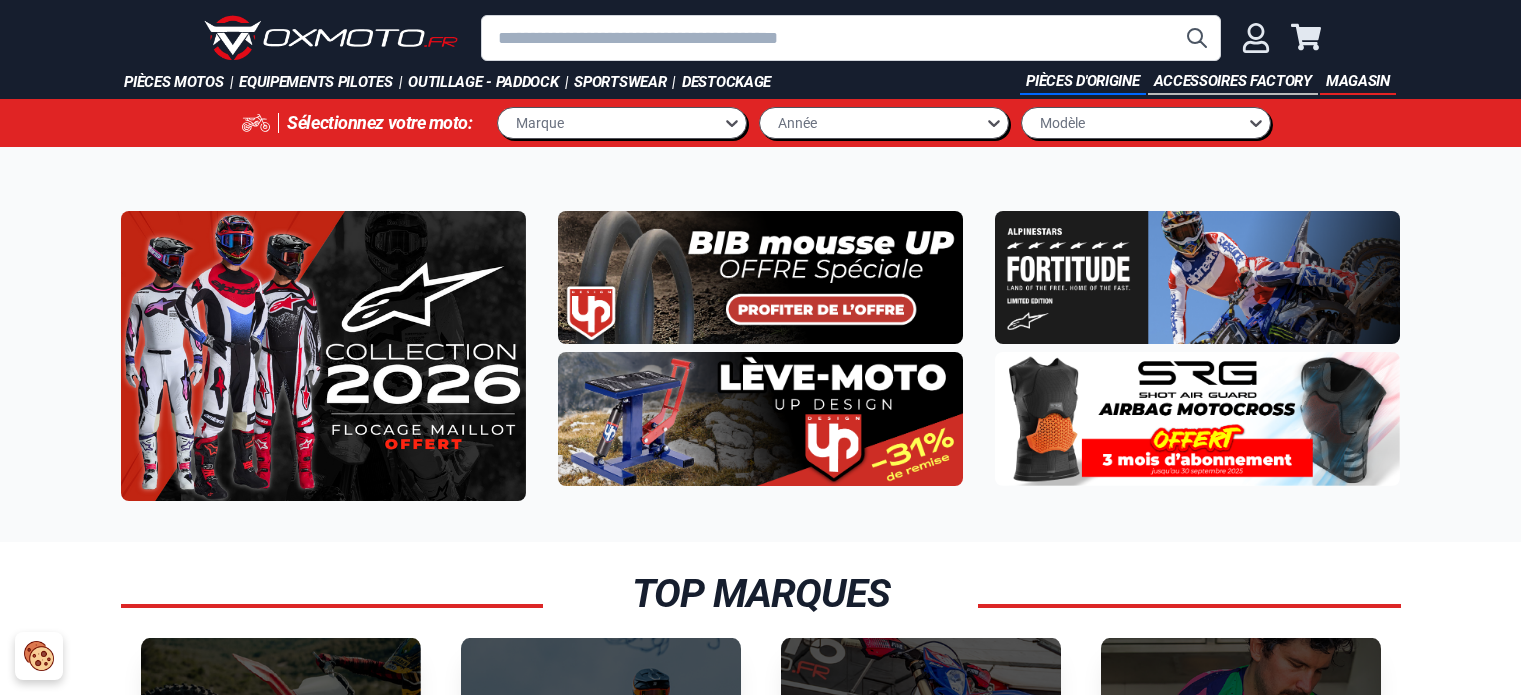 scroll, scrollTop: 0, scrollLeft: 0, axis: both 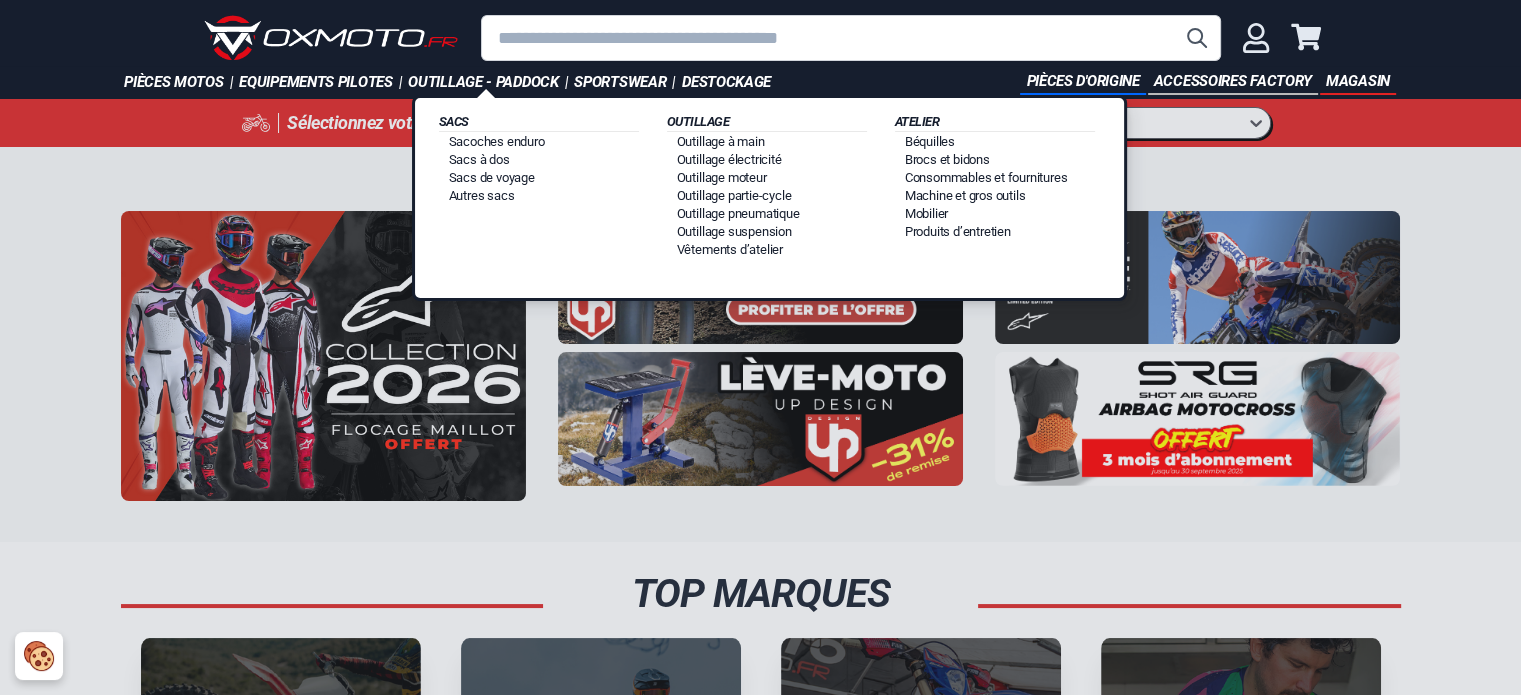 click on "Outillage - Paddock
|" at bounding box center [491, 82] 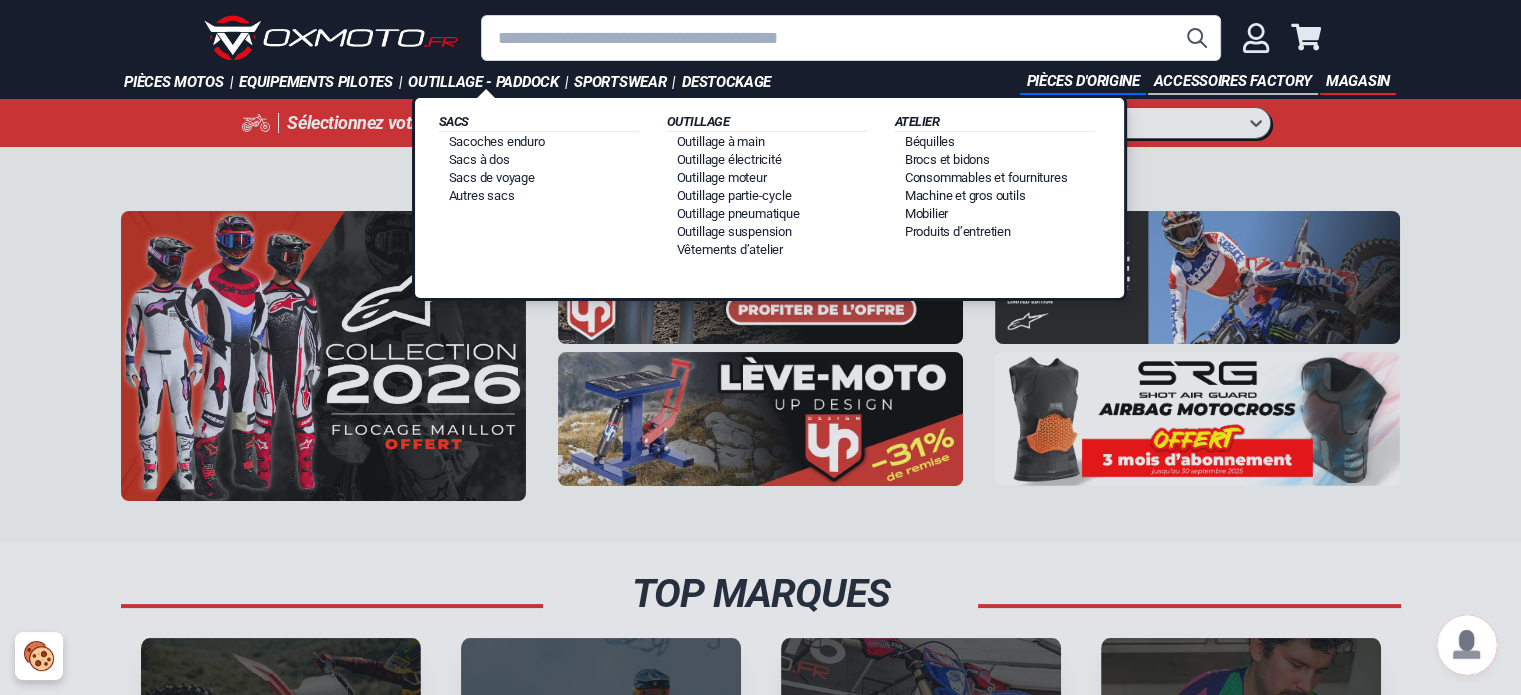 click on "Outillage - Paddock
|" at bounding box center [491, 82] 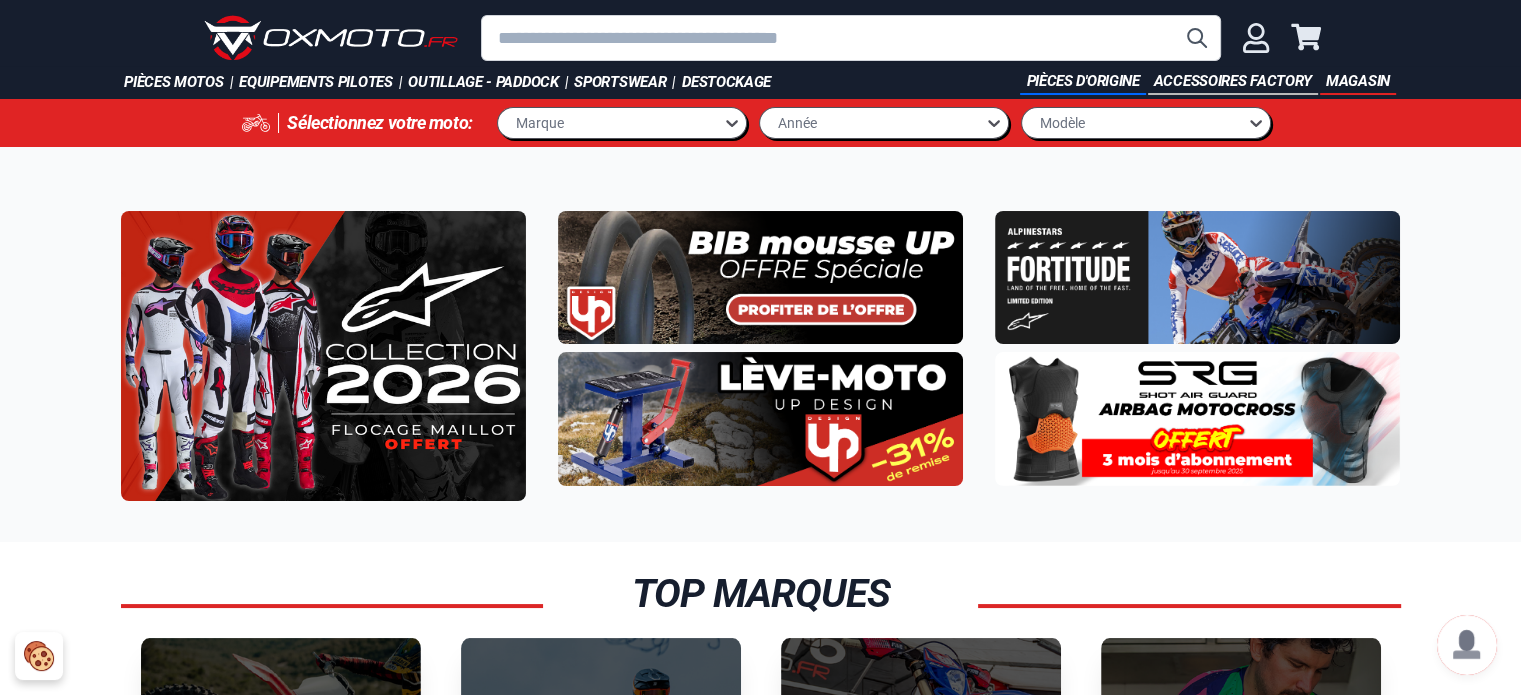 click at bounding box center (1197, 418) 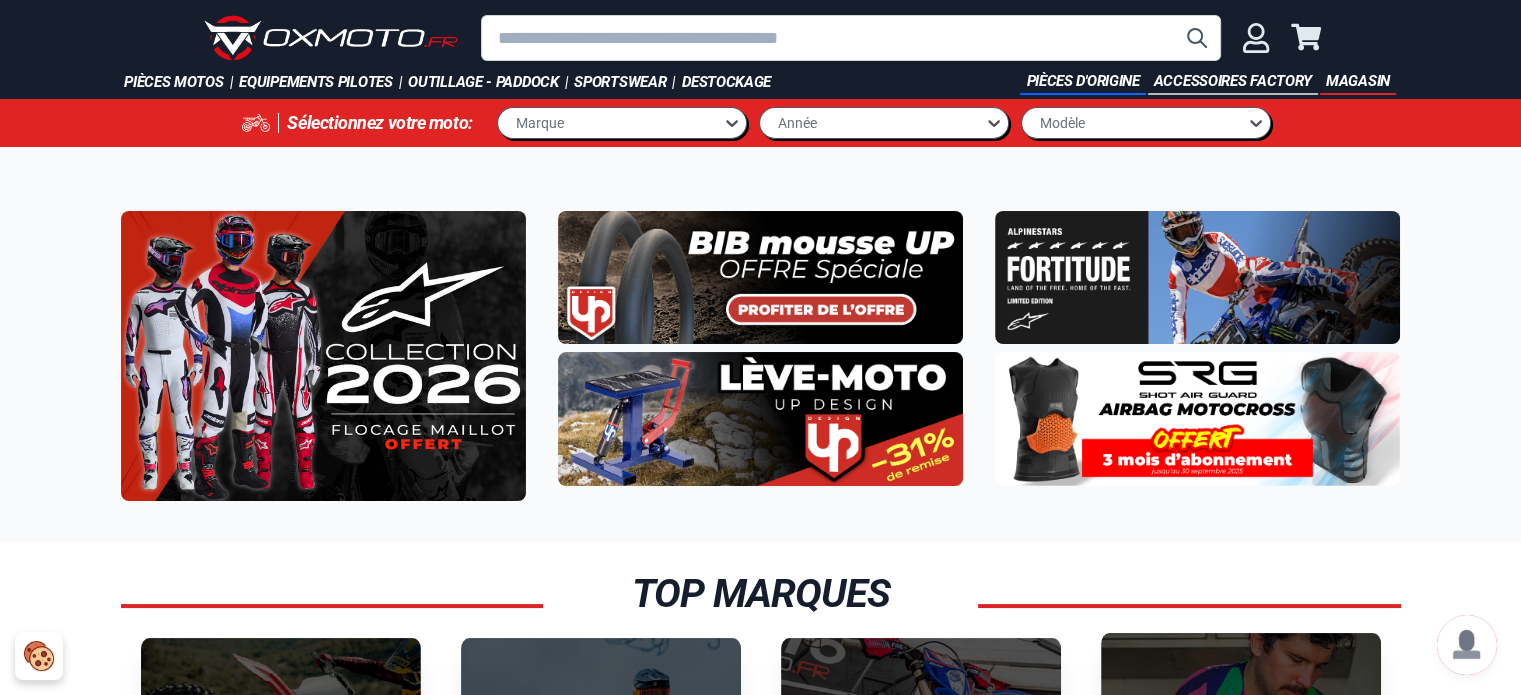 scroll, scrollTop: 500, scrollLeft: 0, axis: vertical 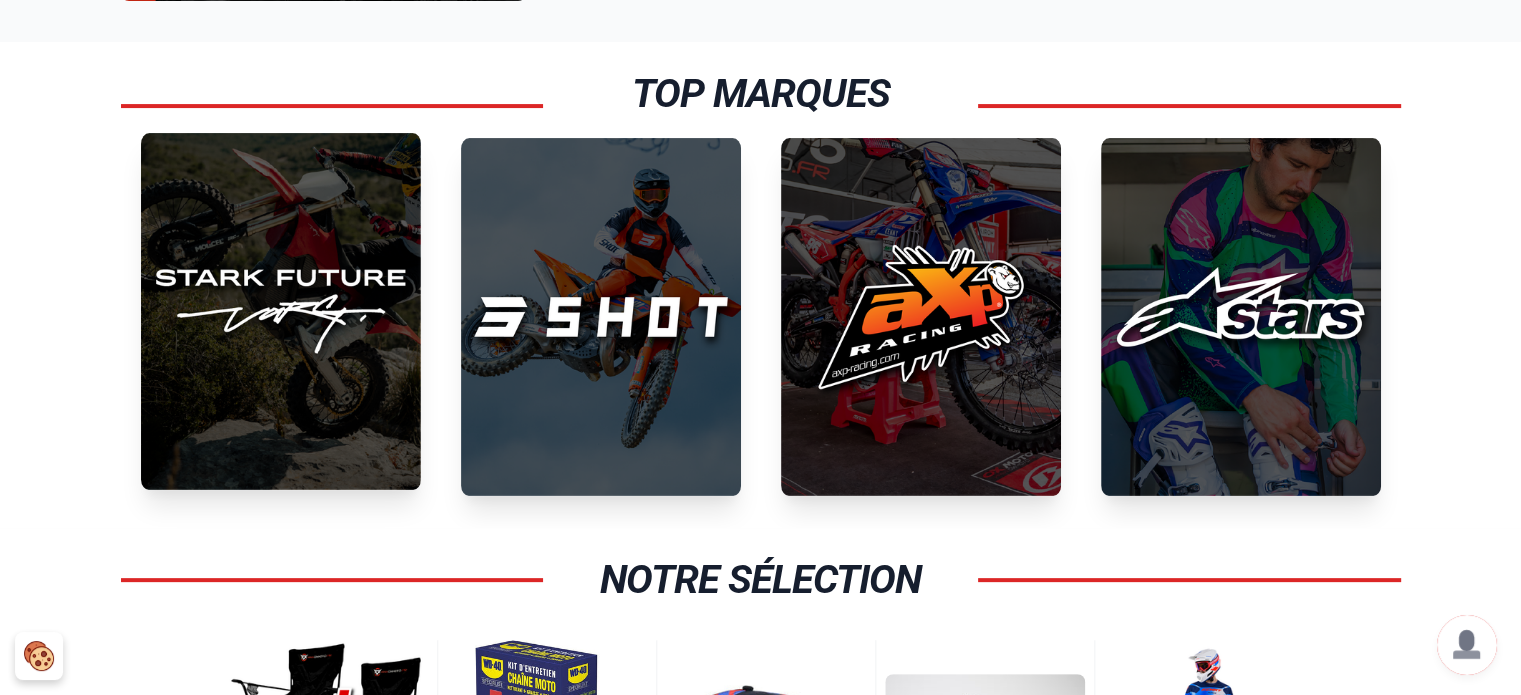click at bounding box center (281, 311) 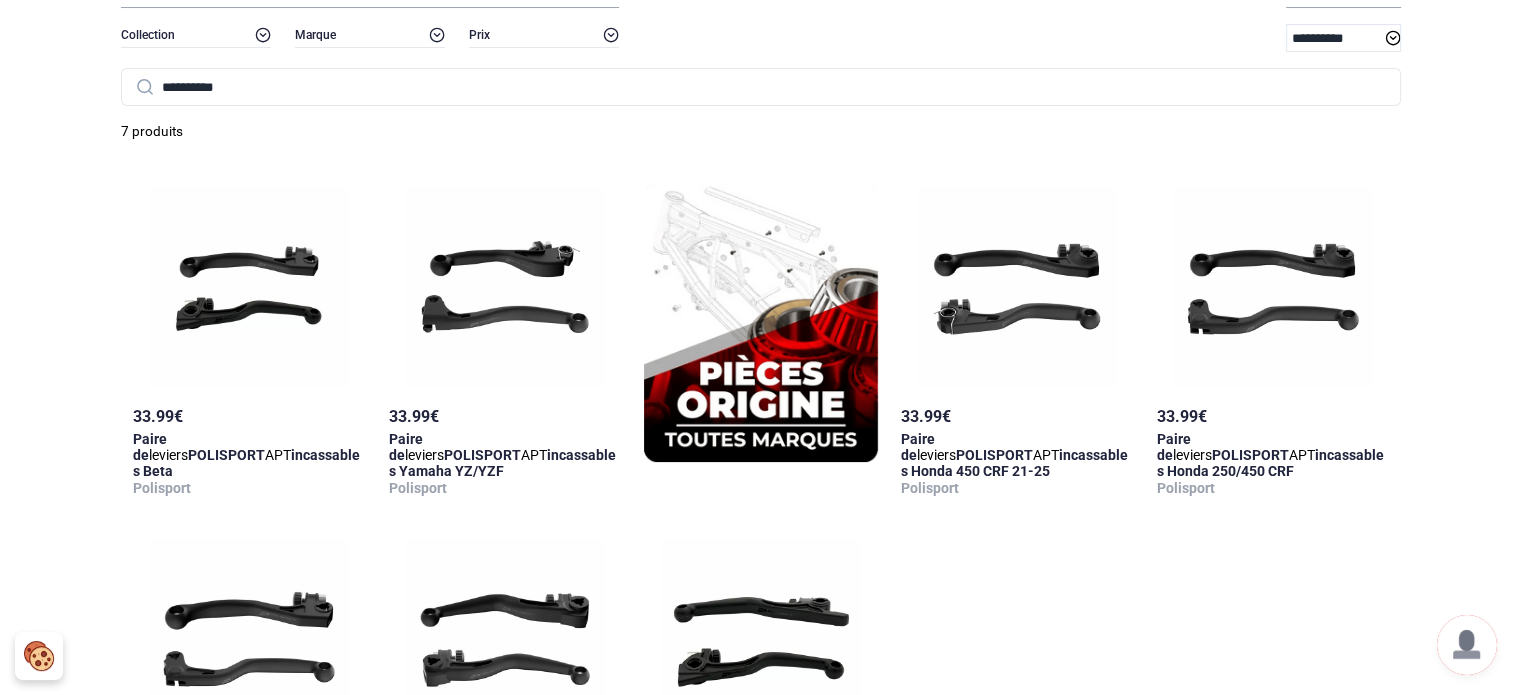 scroll, scrollTop: 0, scrollLeft: 0, axis: both 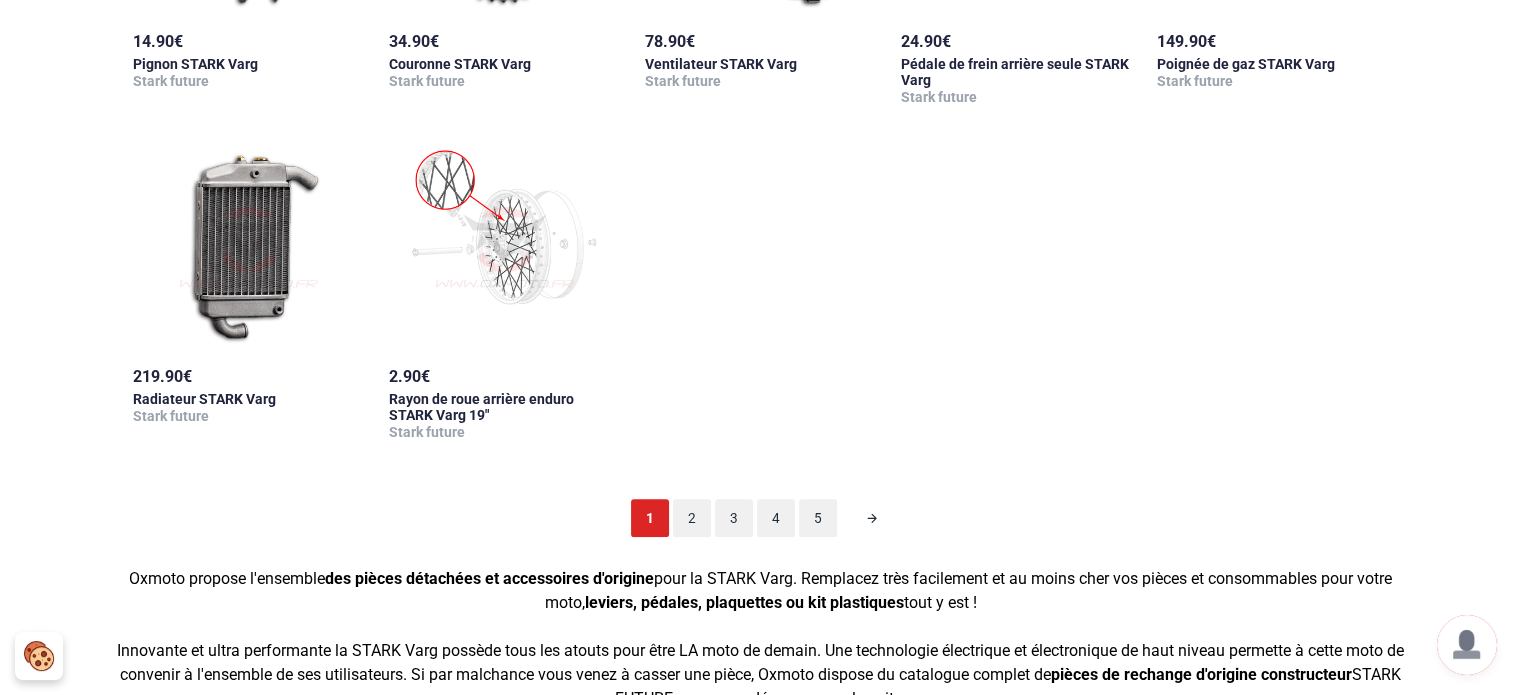 click on "2" at bounding box center (692, 518) 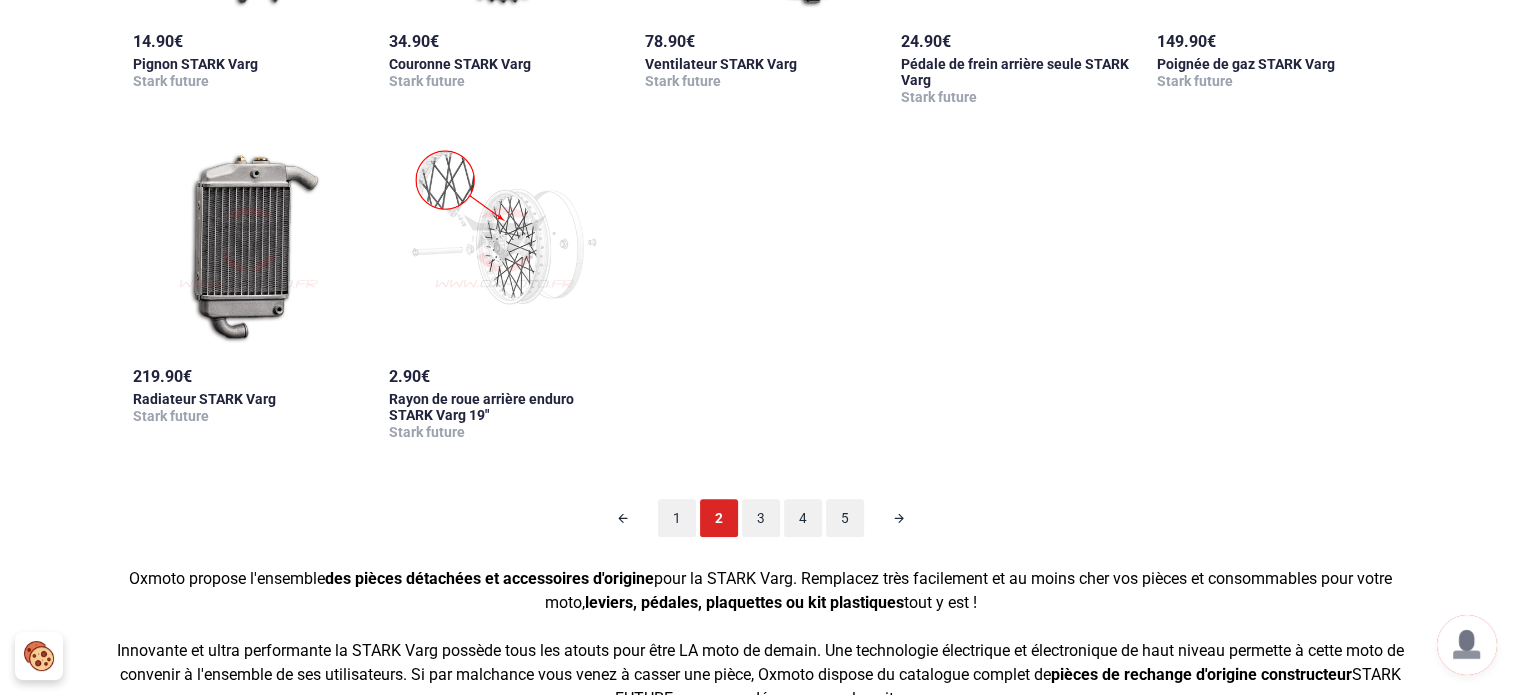 scroll, scrollTop: 98, scrollLeft: 0, axis: vertical 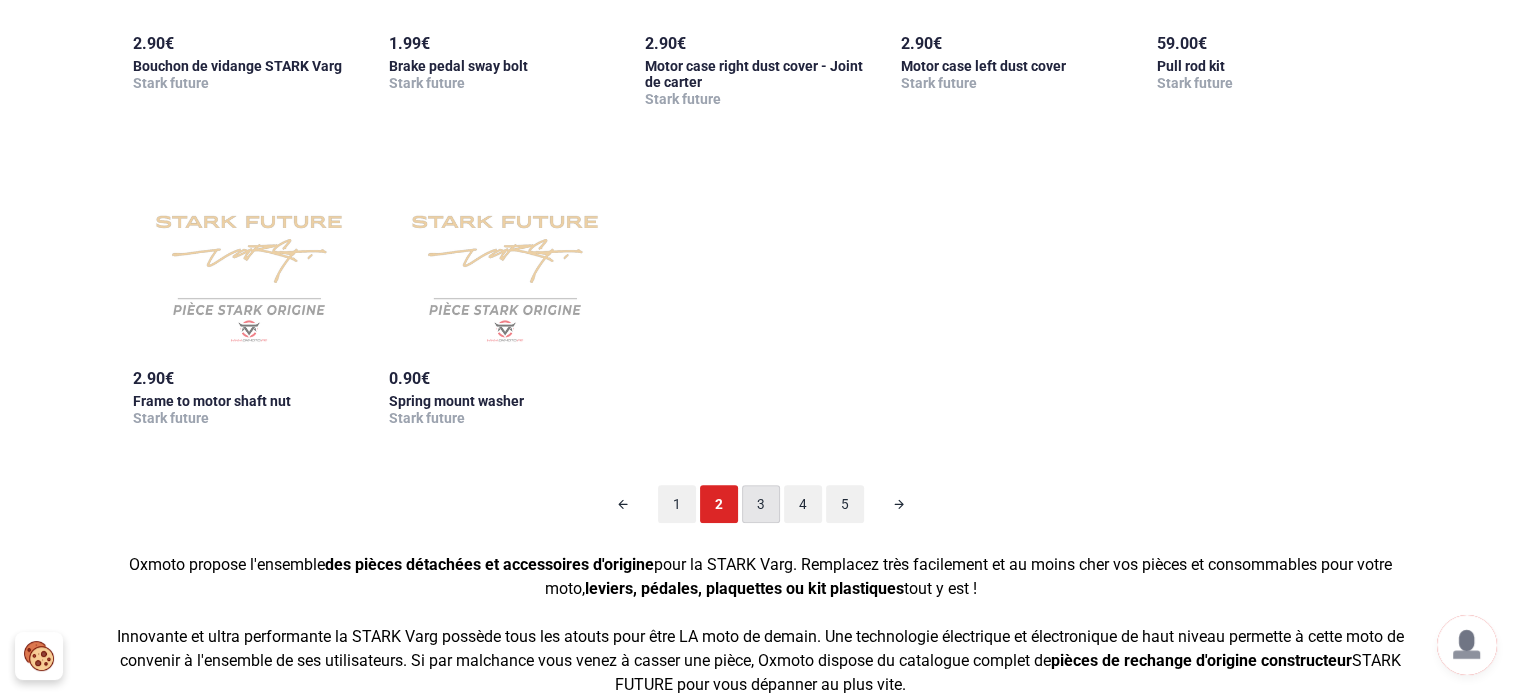 click on "3" at bounding box center [761, 504] 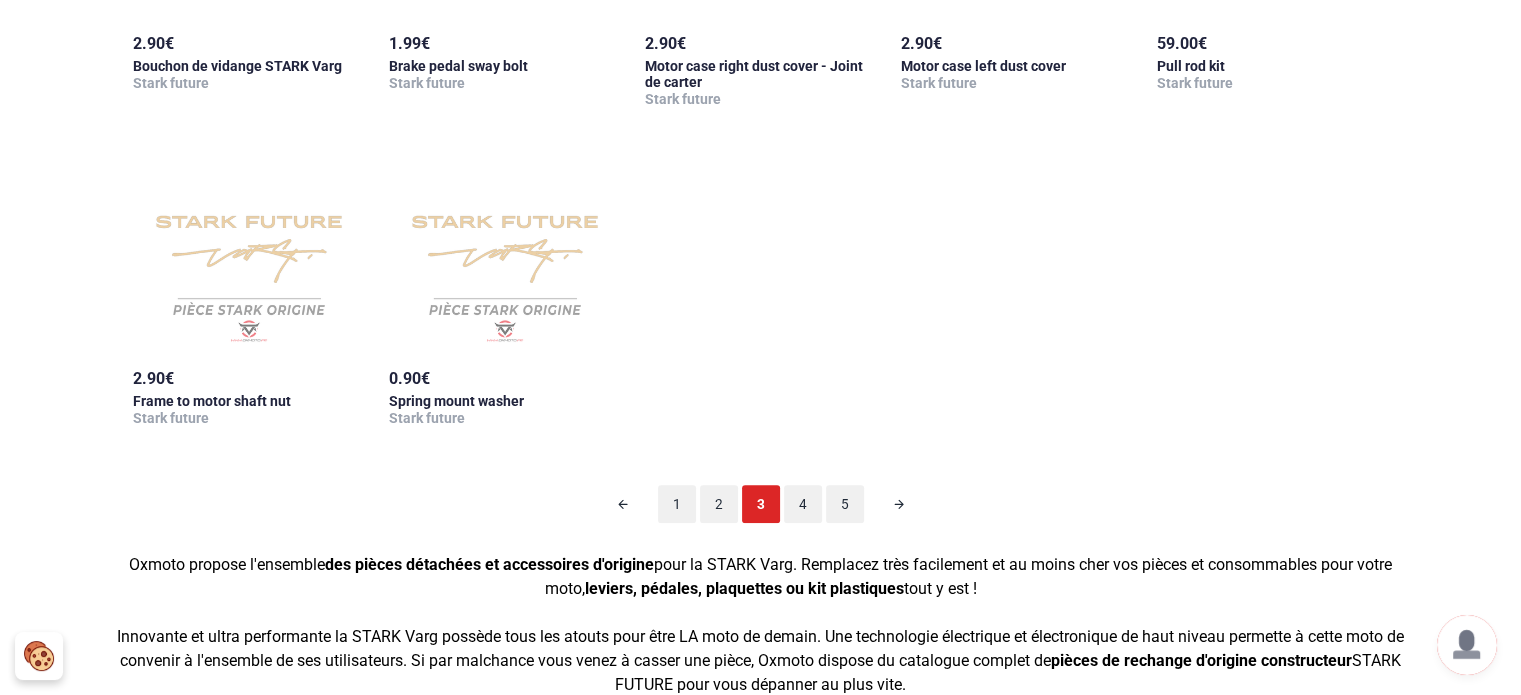 scroll, scrollTop: 98, scrollLeft: 0, axis: vertical 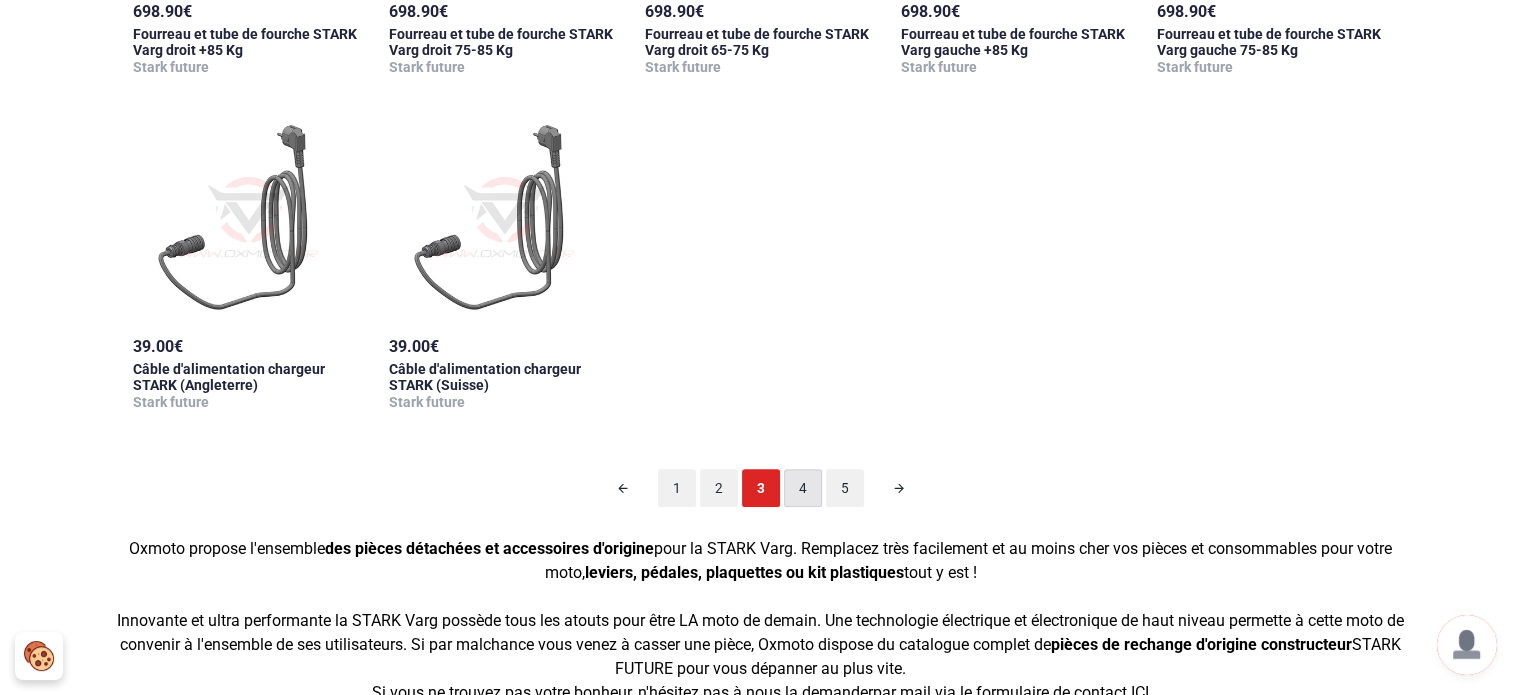 click on "4" at bounding box center (803, 488) 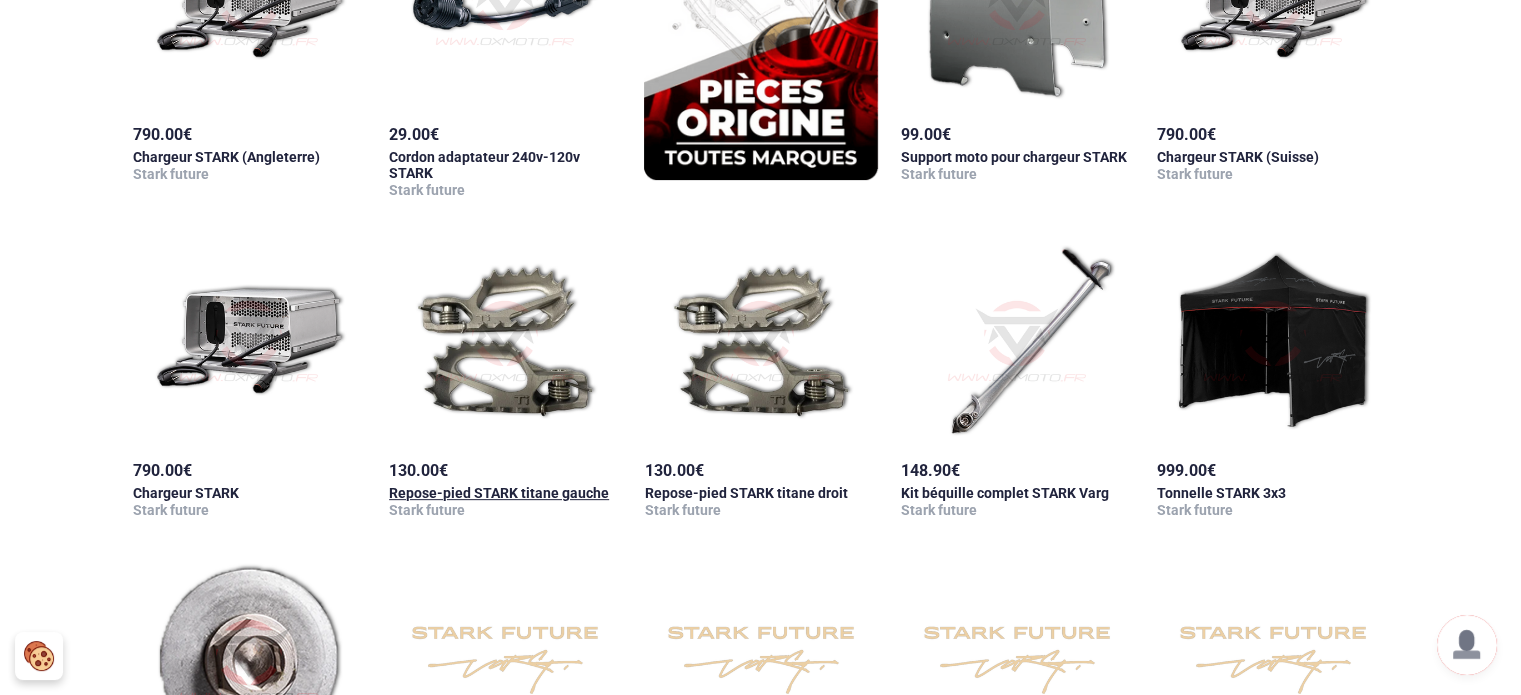 scroll, scrollTop: 698, scrollLeft: 0, axis: vertical 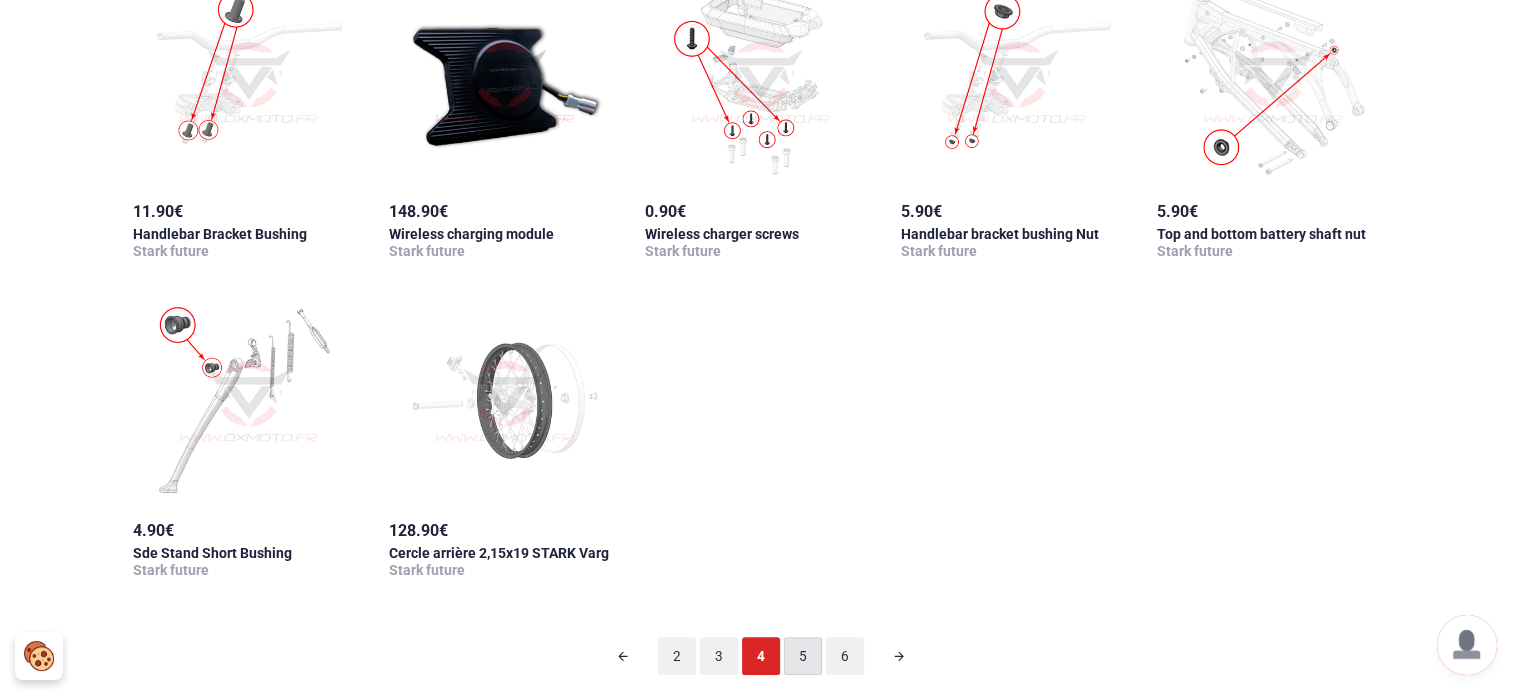 click on "5" at bounding box center [803, 656] 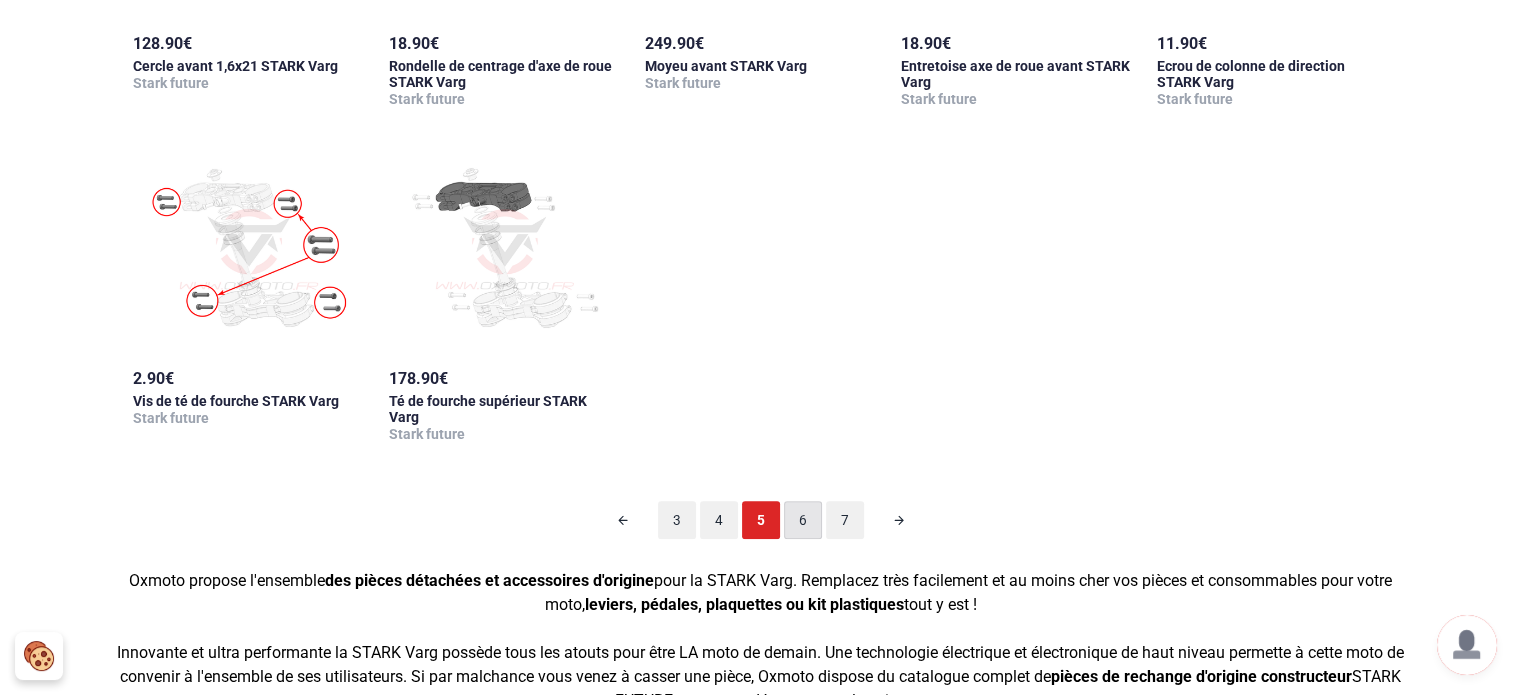 click on "6" at bounding box center [803, 520] 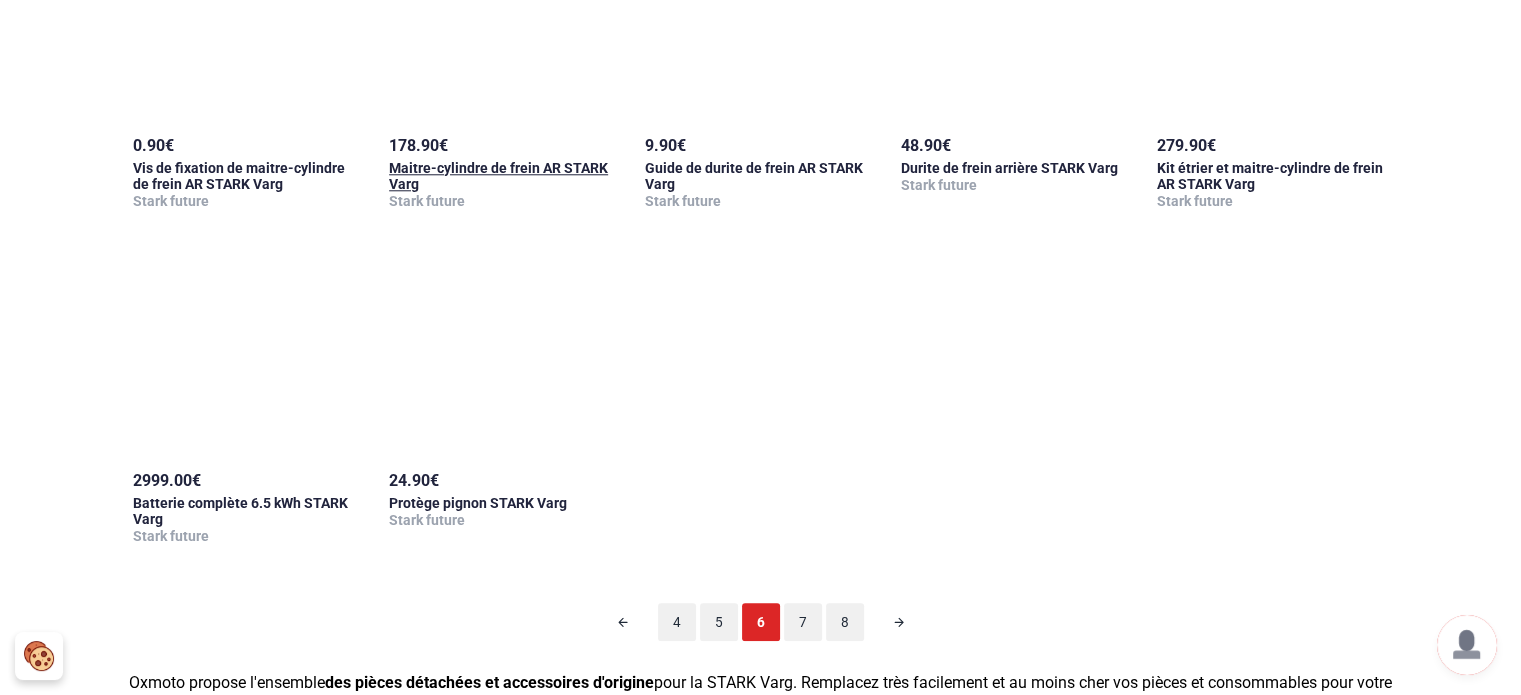 scroll, scrollTop: 1998, scrollLeft: 0, axis: vertical 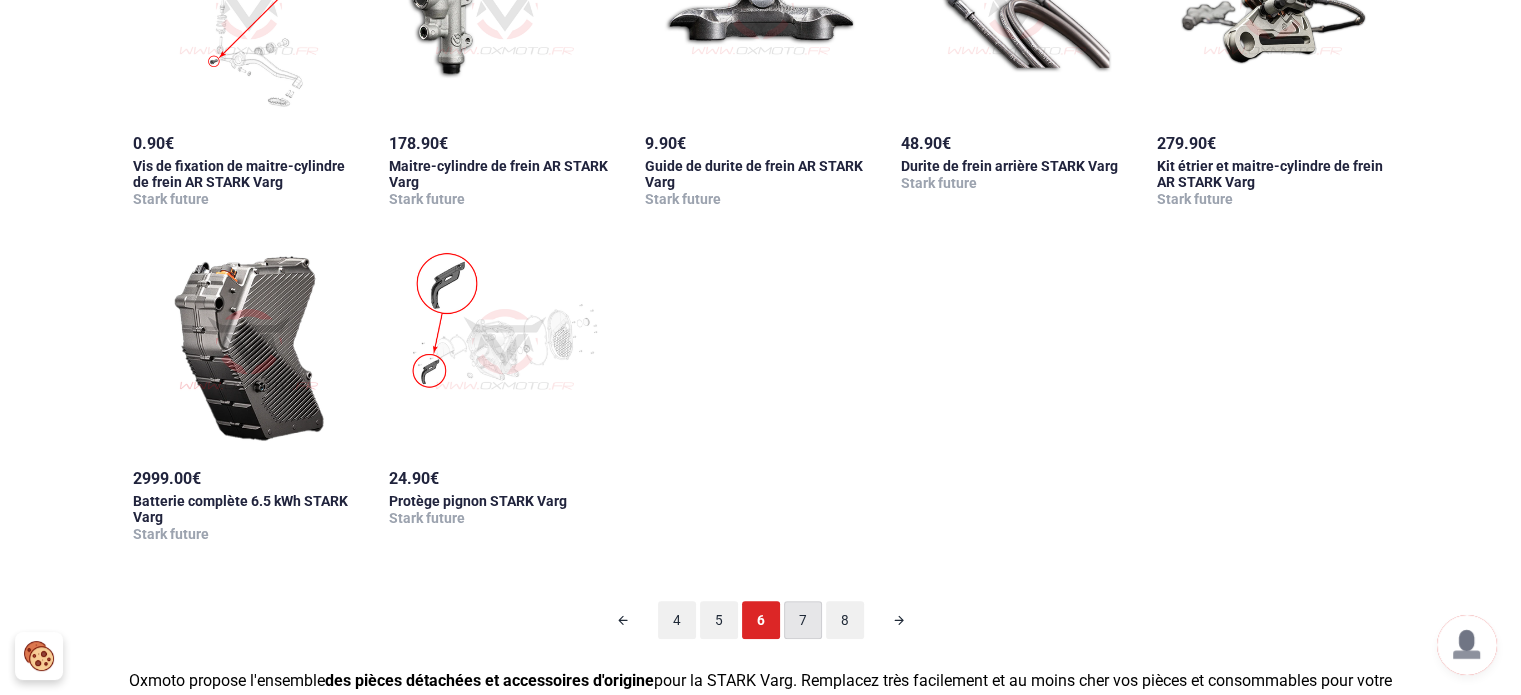 click on "7" at bounding box center (803, 620) 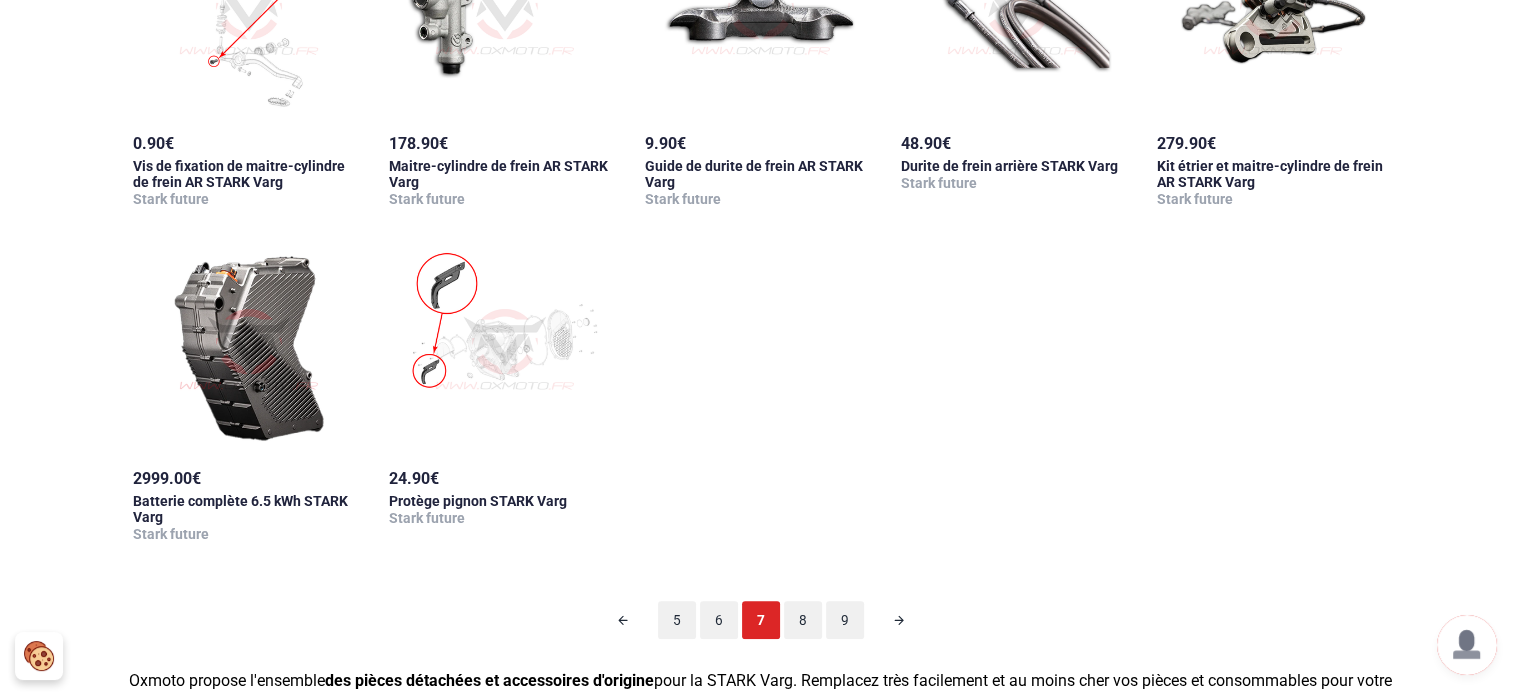 scroll, scrollTop: 98, scrollLeft: 0, axis: vertical 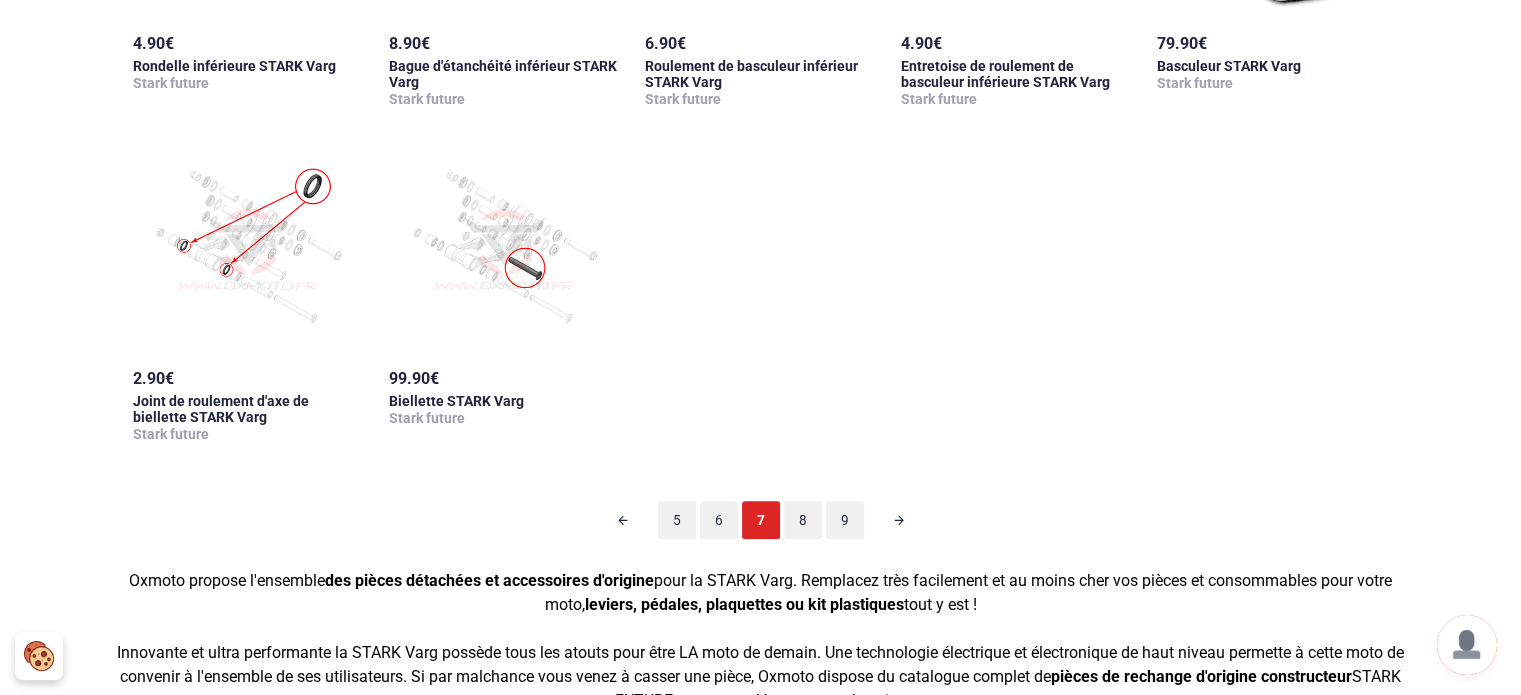 click on "8" at bounding box center [803, 520] 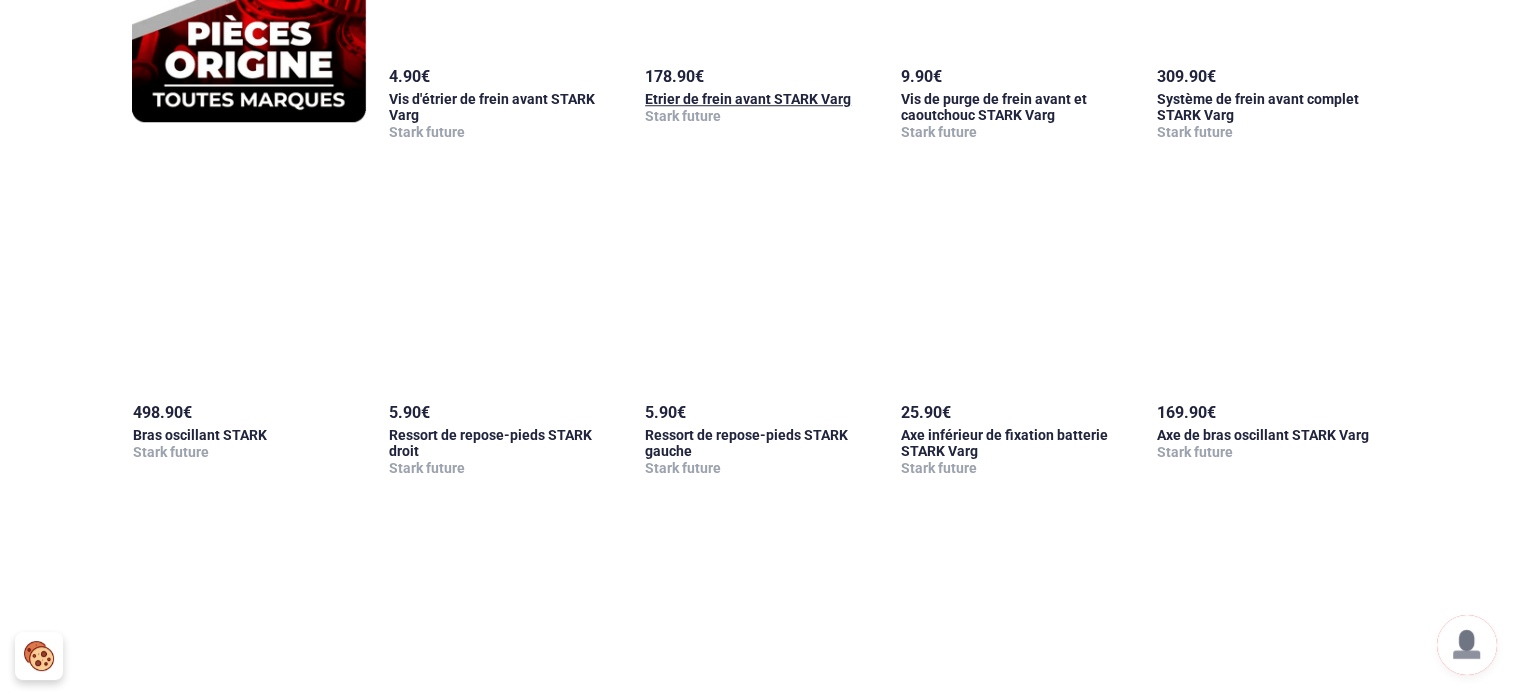 scroll, scrollTop: 2098, scrollLeft: 0, axis: vertical 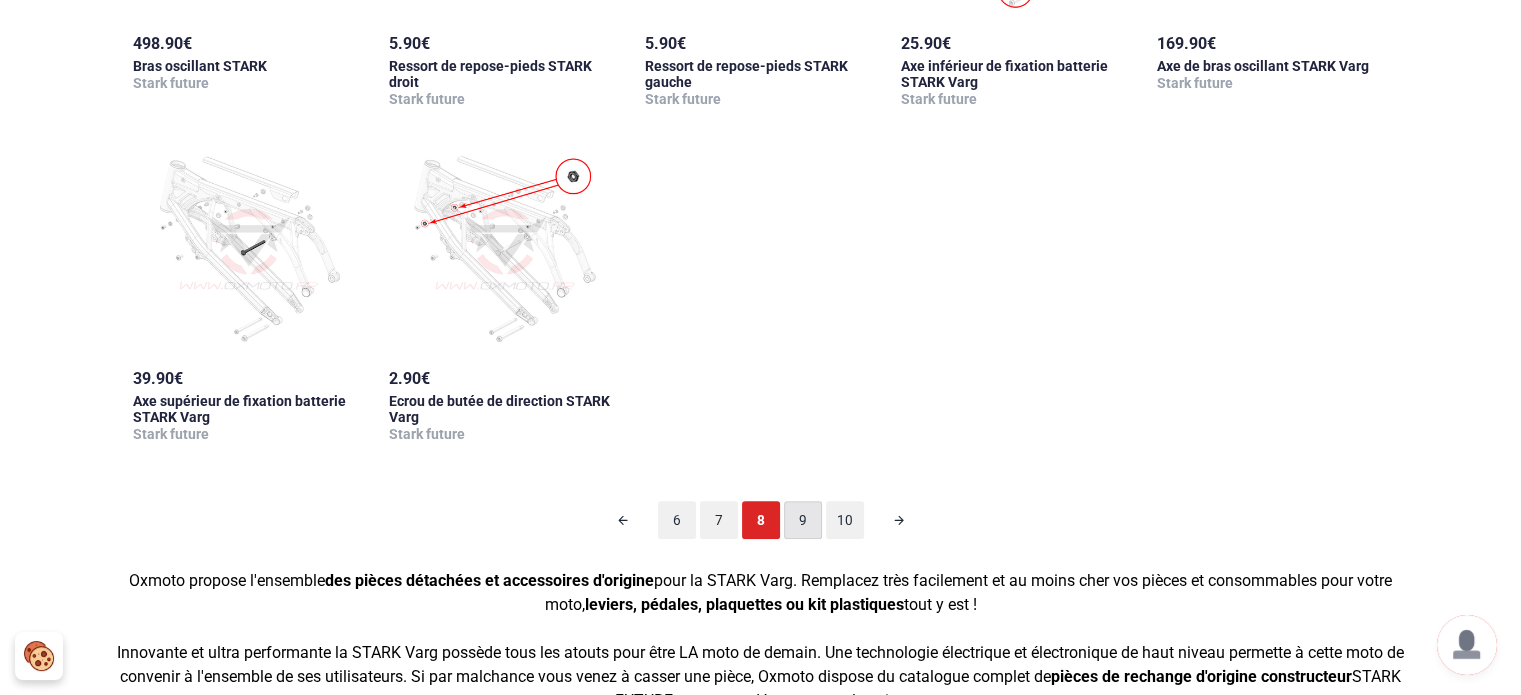 click on "9" at bounding box center (803, 520) 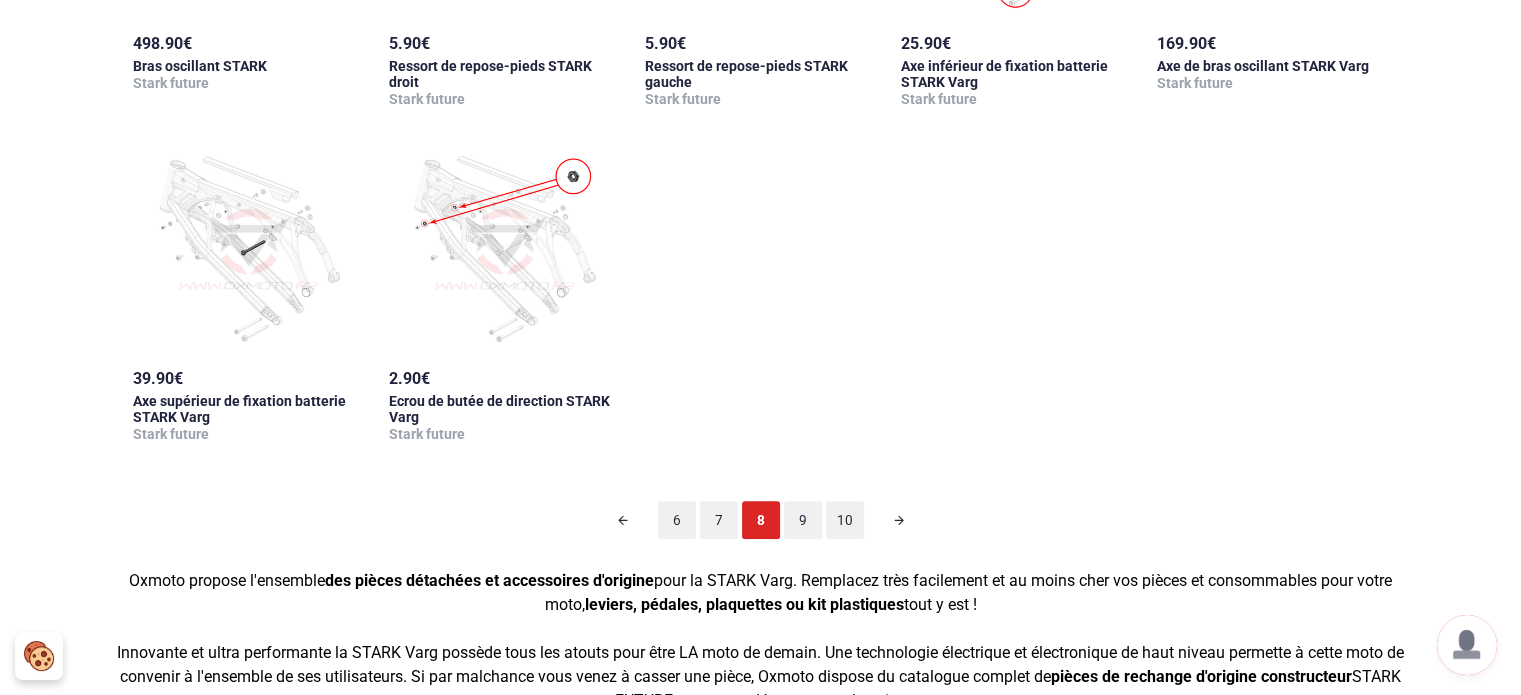 scroll, scrollTop: 98, scrollLeft: 0, axis: vertical 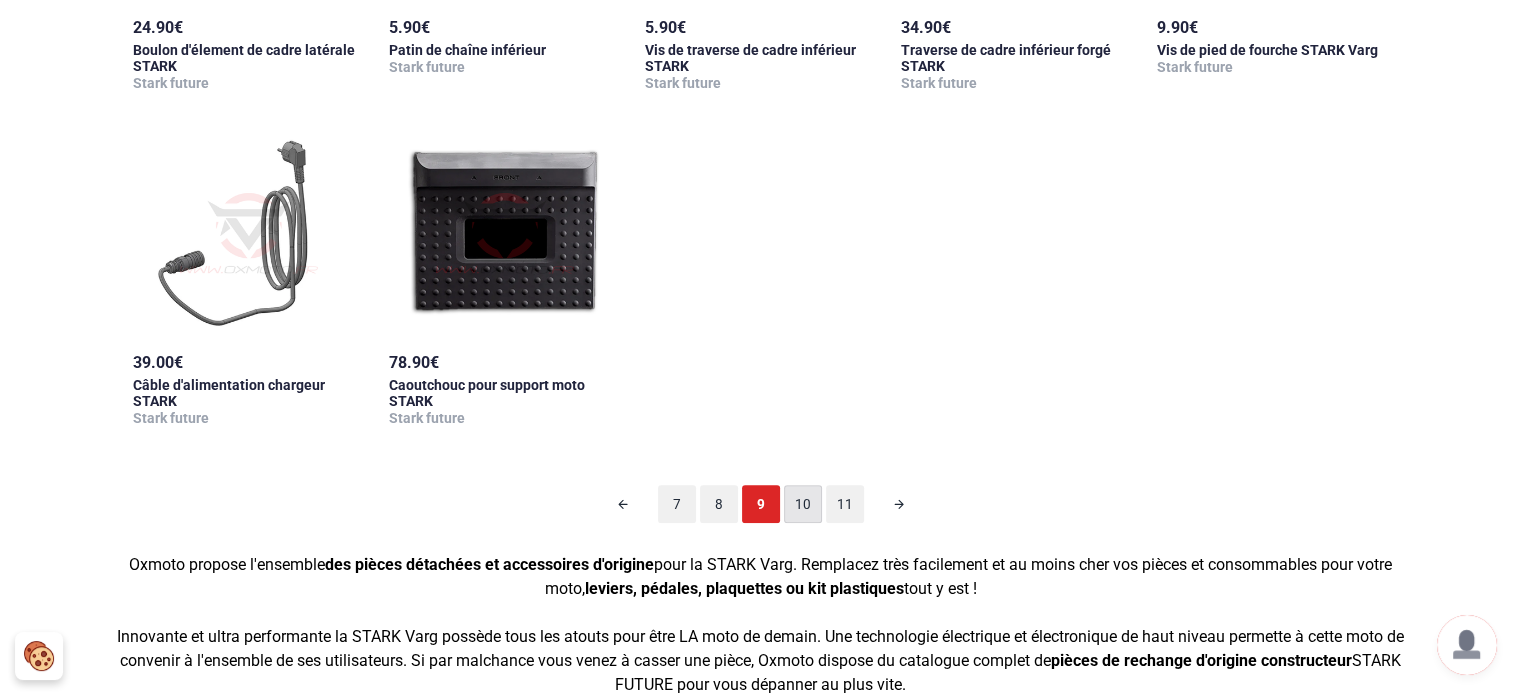 click on "10" at bounding box center [803, 504] 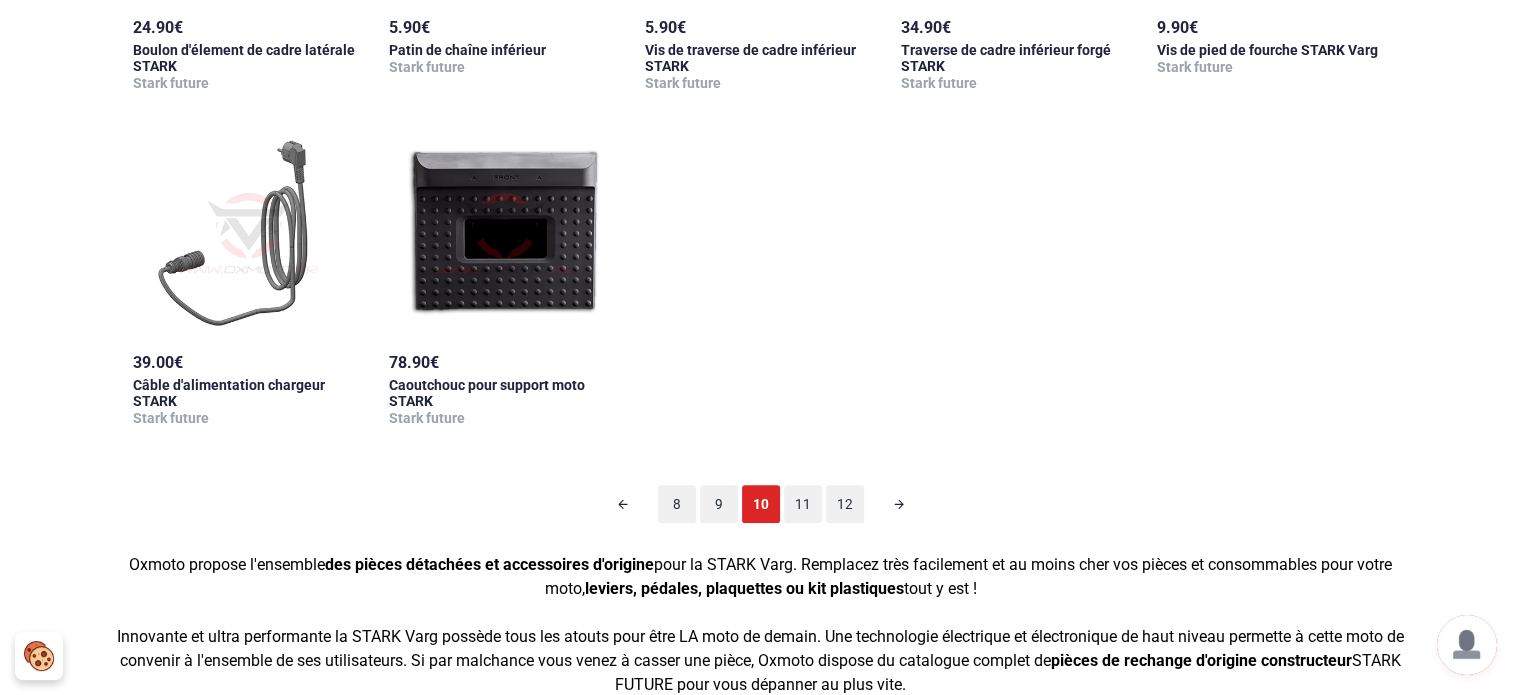 scroll, scrollTop: 98, scrollLeft: 0, axis: vertical 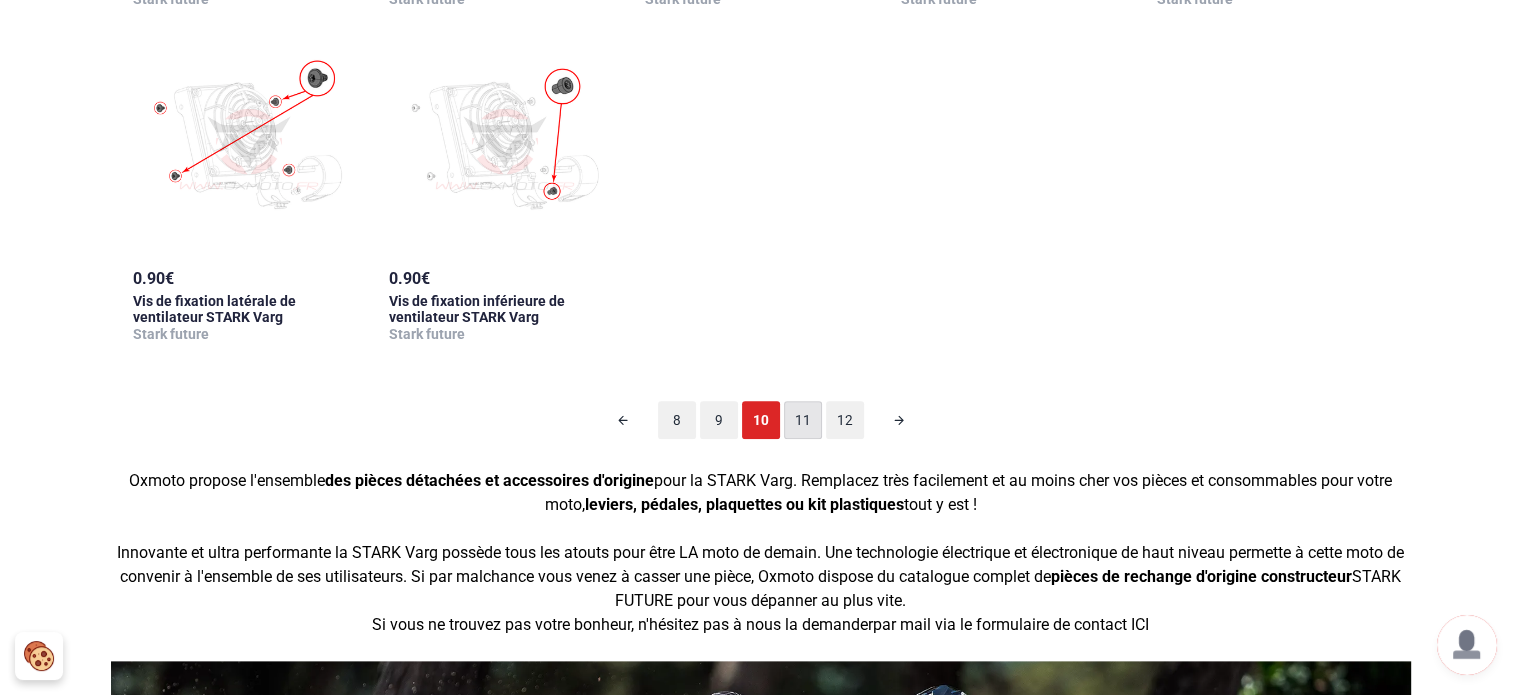click on "11" at bounding box center [803, 420] 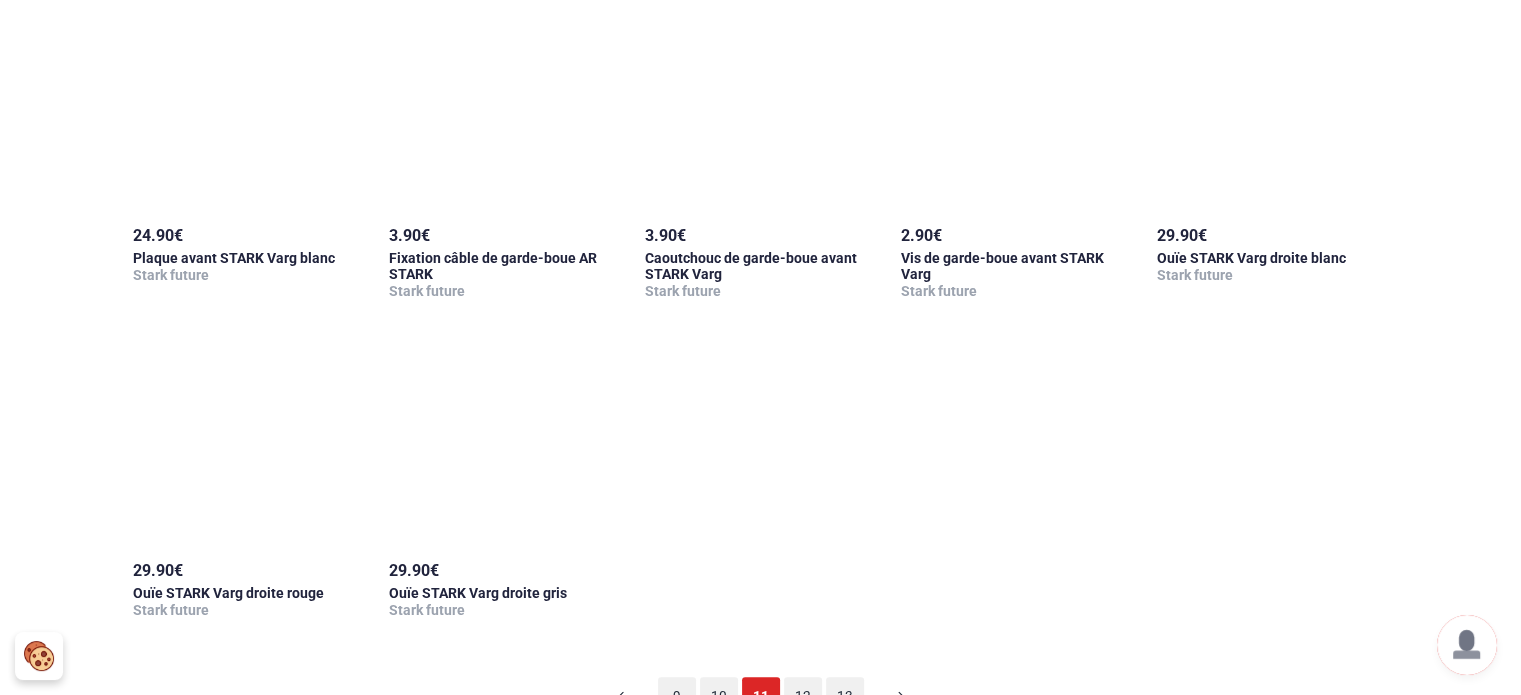 scroll, scrollTop: 2098, scrollLeft: 0, axis: vertical 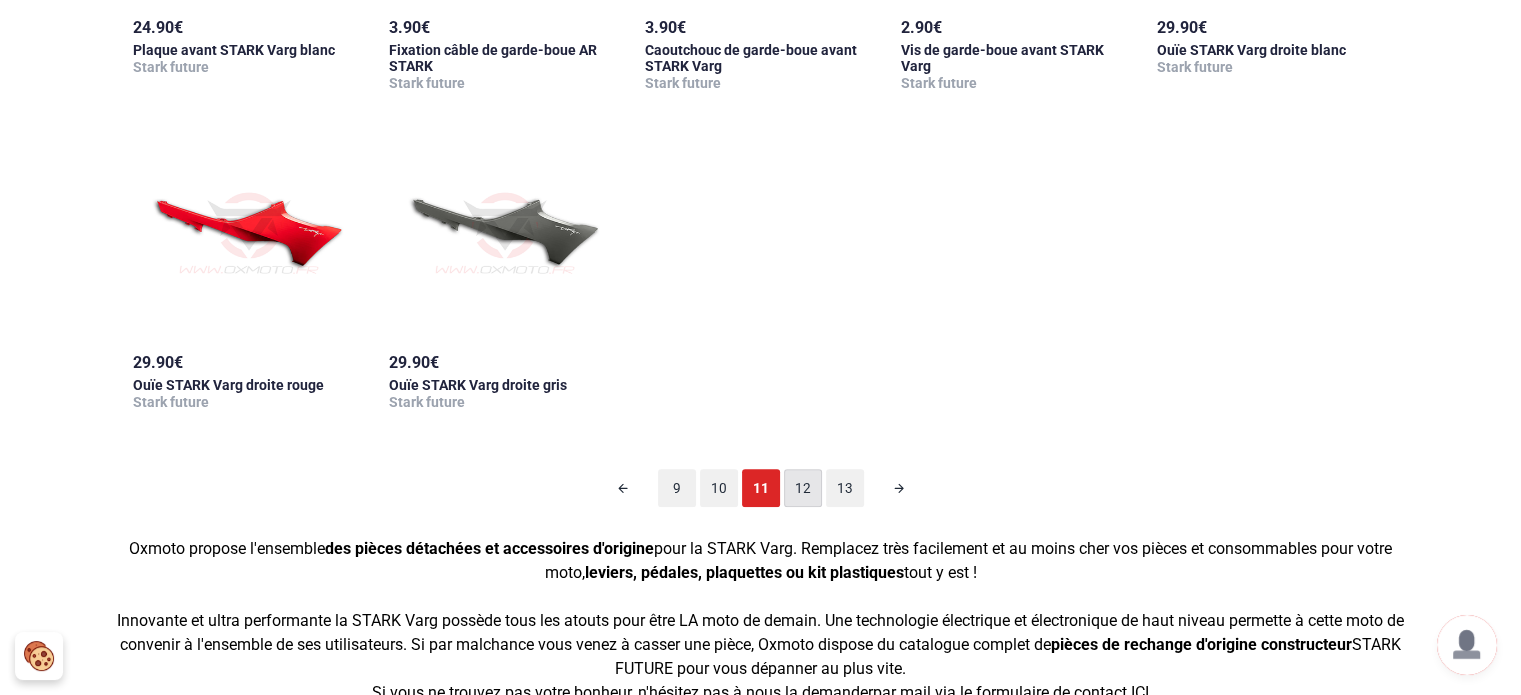 click on "12" at bounding box center [803, 488] 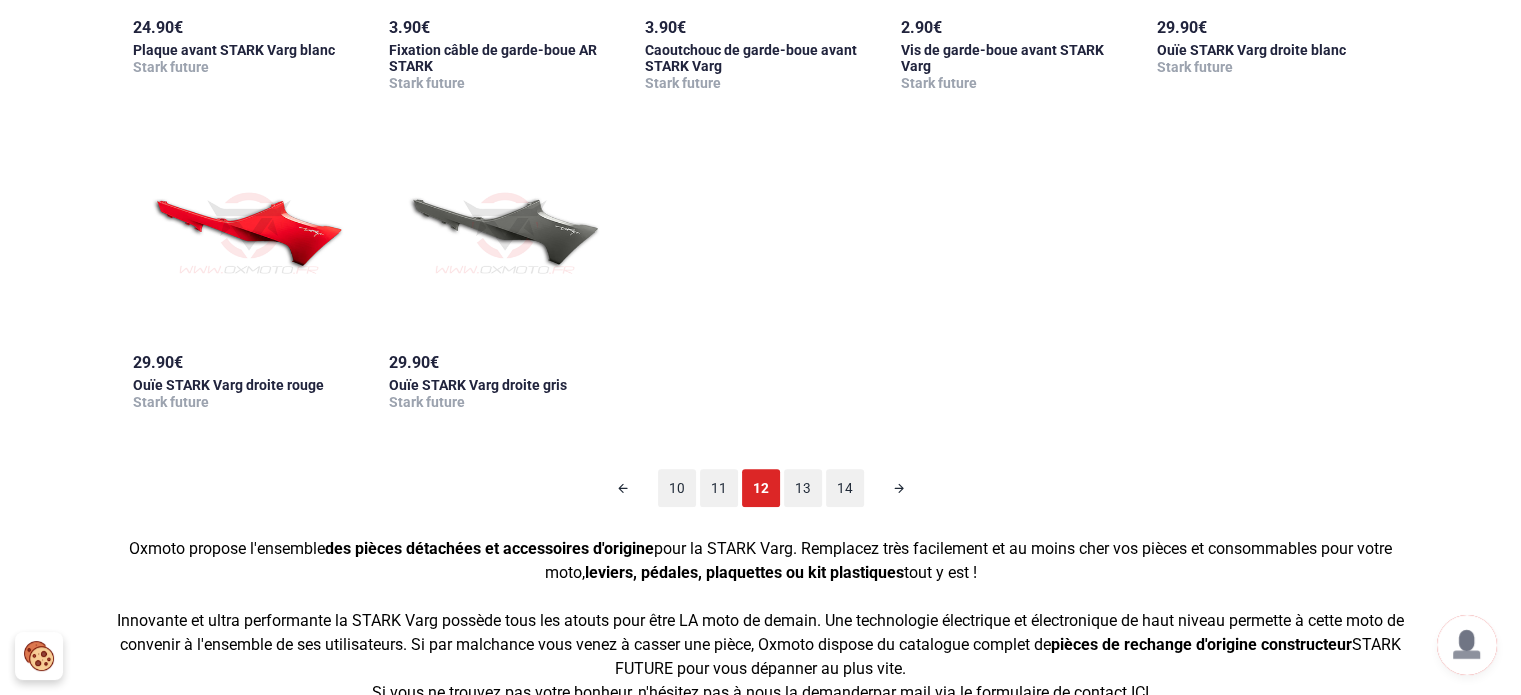scroll, scrollTop: 98, scrollLeft: 0, axis: vertical 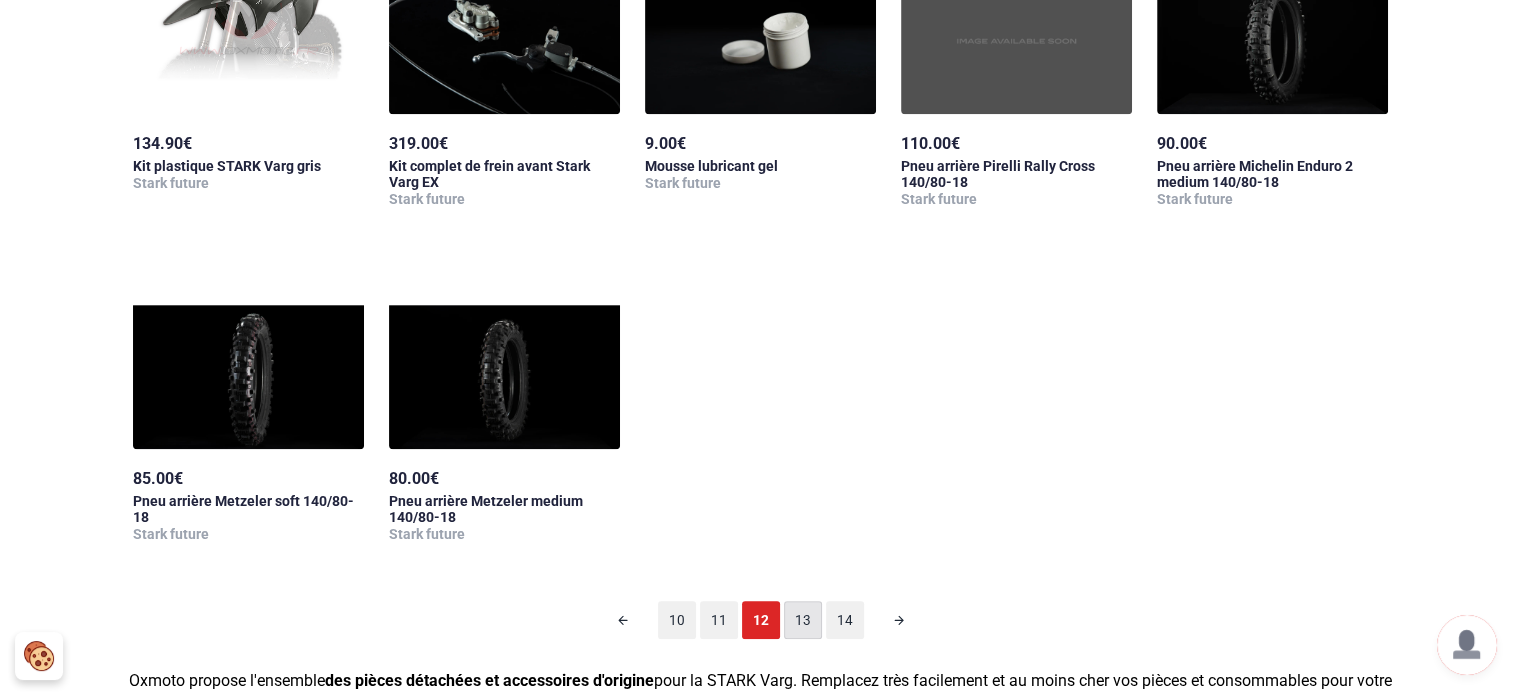 click on "13" at bounding box center [803, 620] 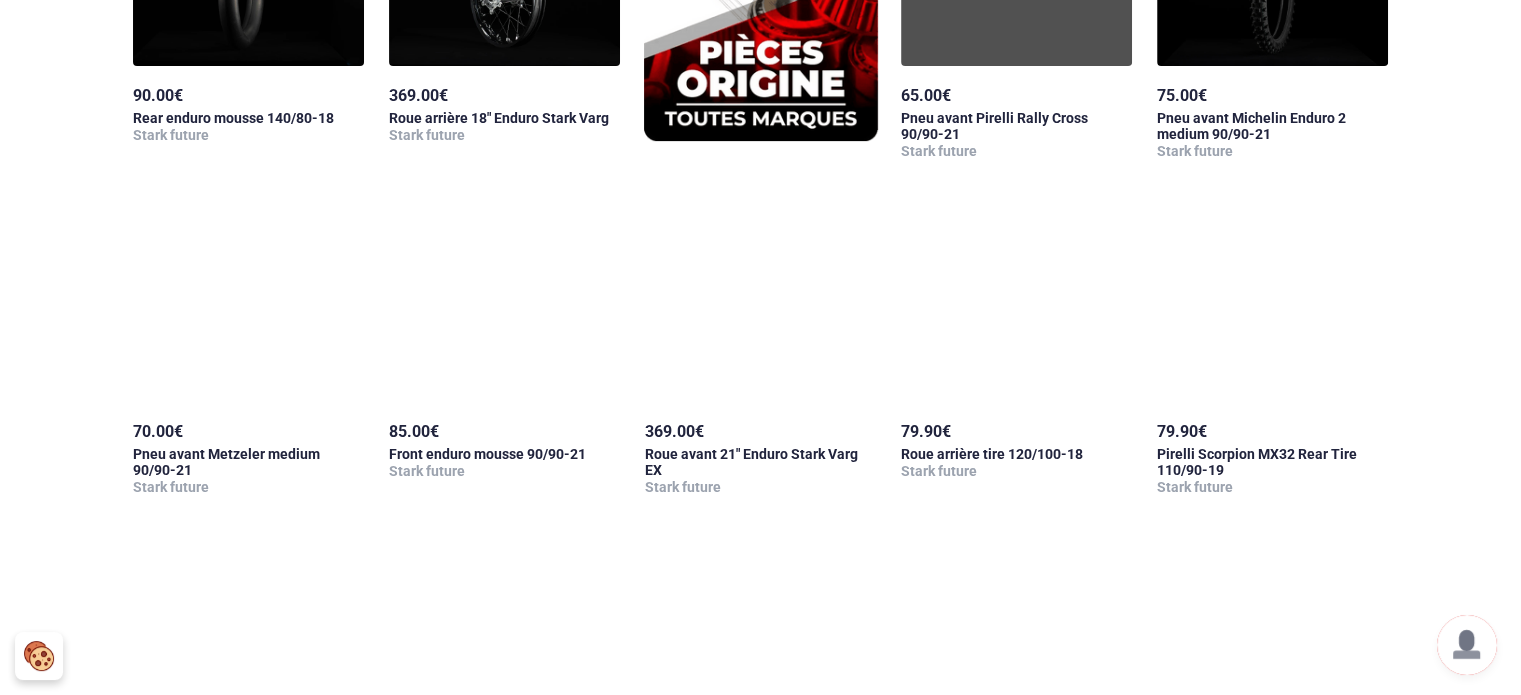 scroll, scrollTop: 998, scrollLeft: 0, axis: vertical 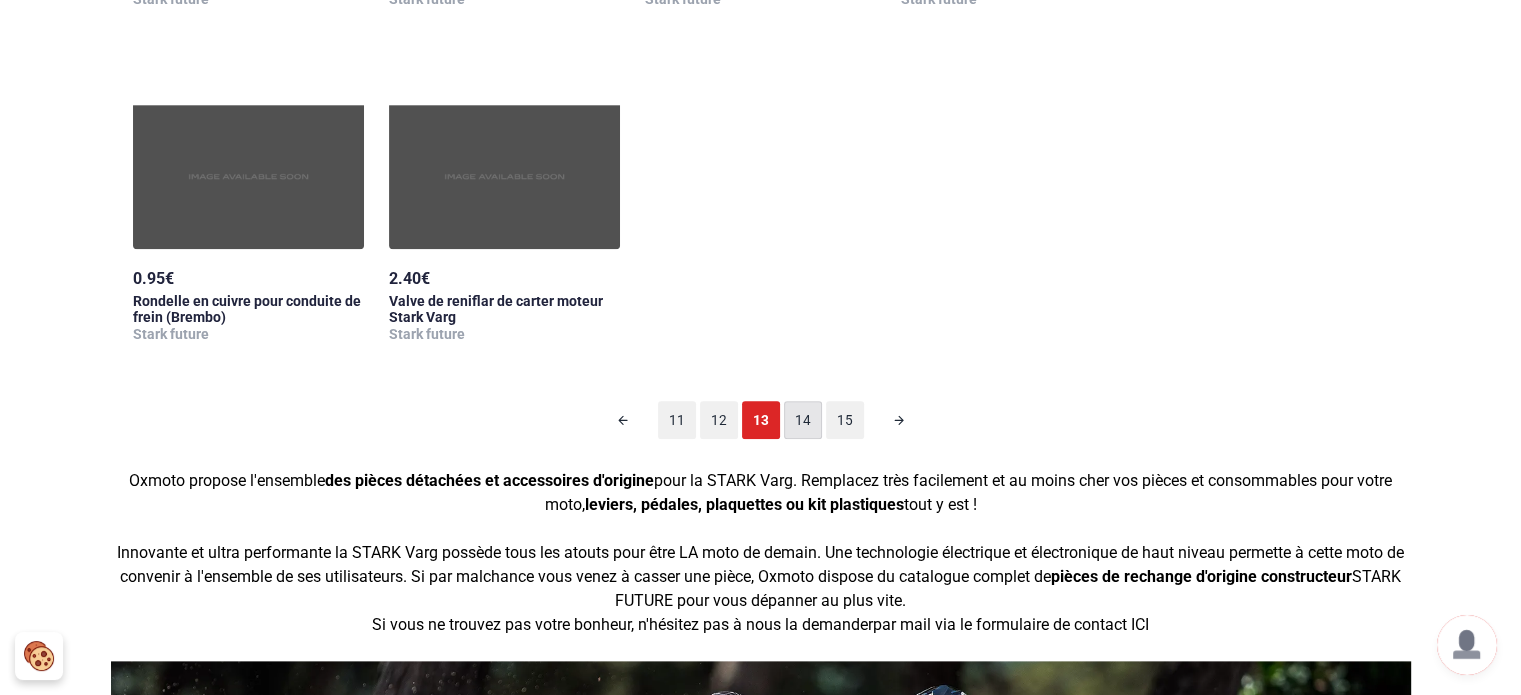 click on "14" at bounding box center [803, 420] 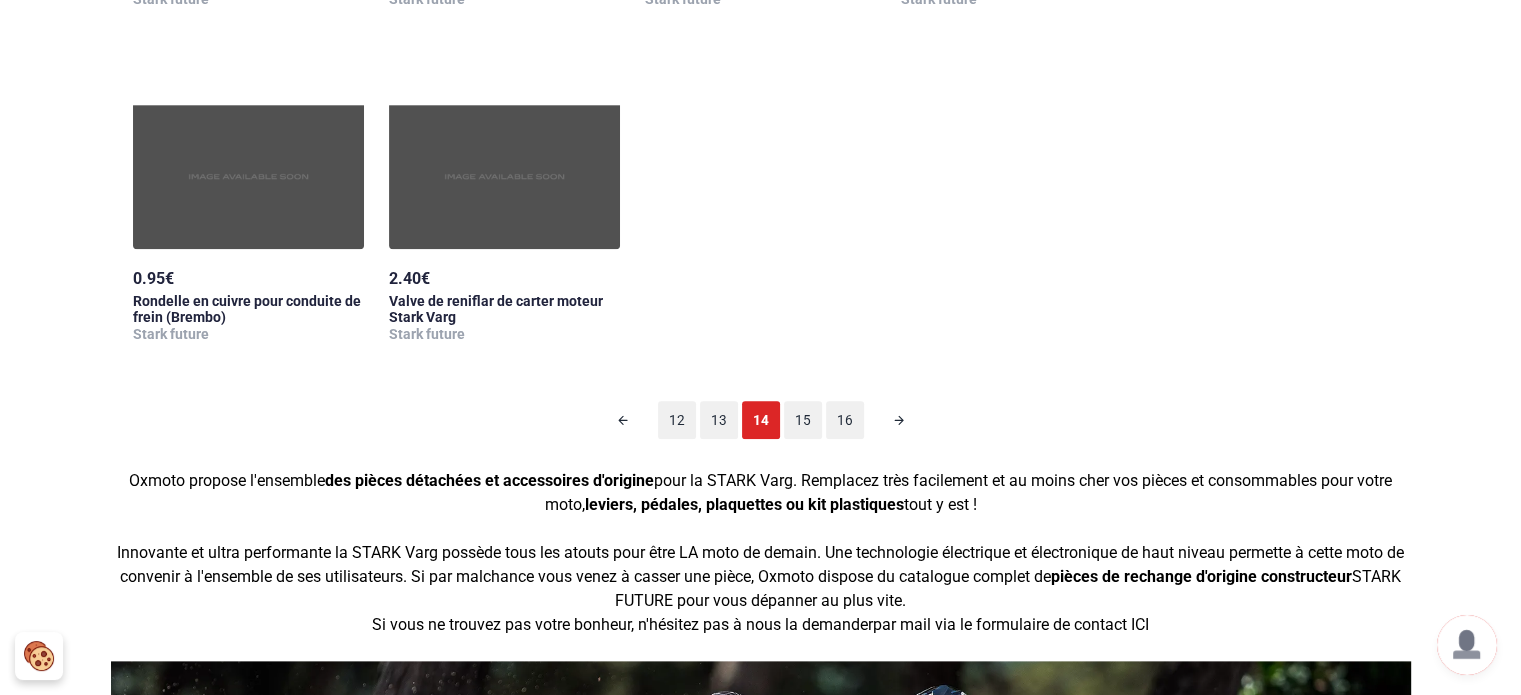 scroll, scrollTop: 98, scrollLeft: 0, axis: vertical 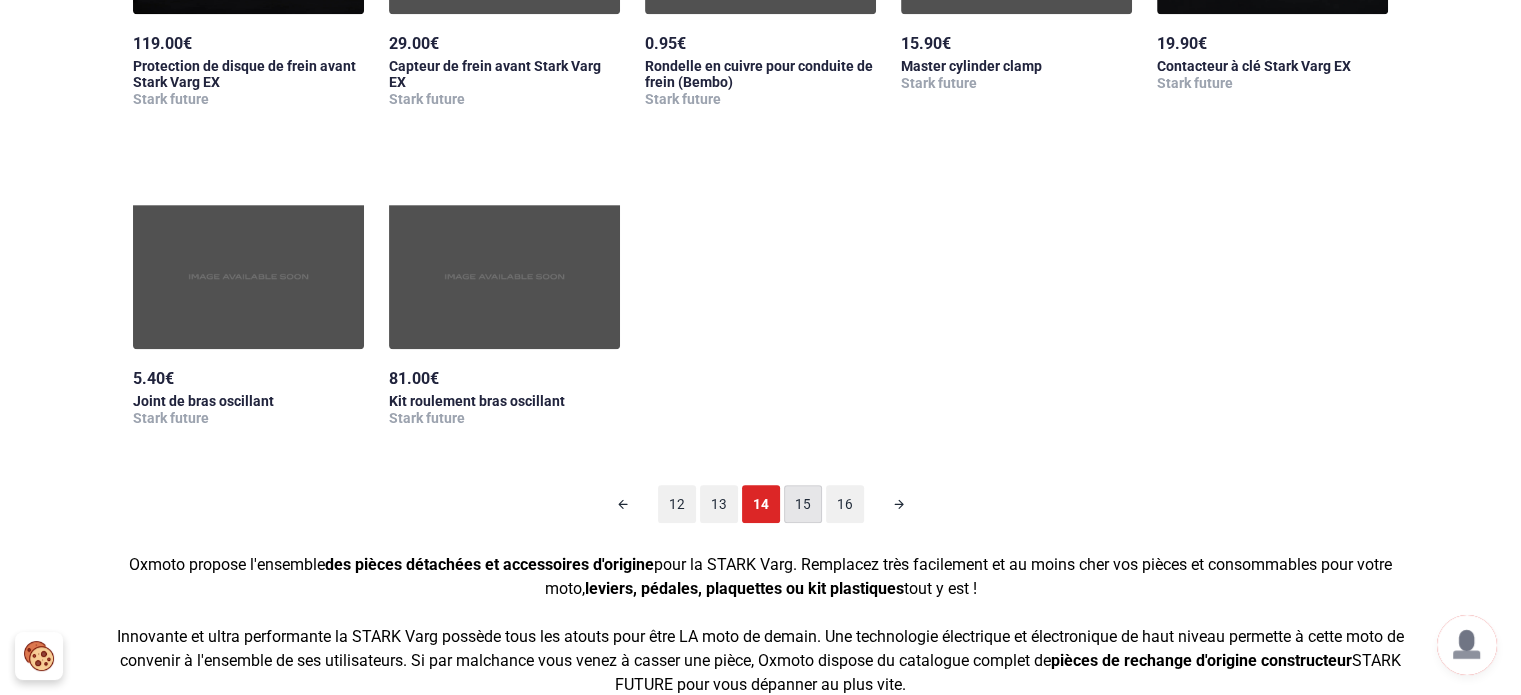 click on "15" at bounding box center (803, 504) 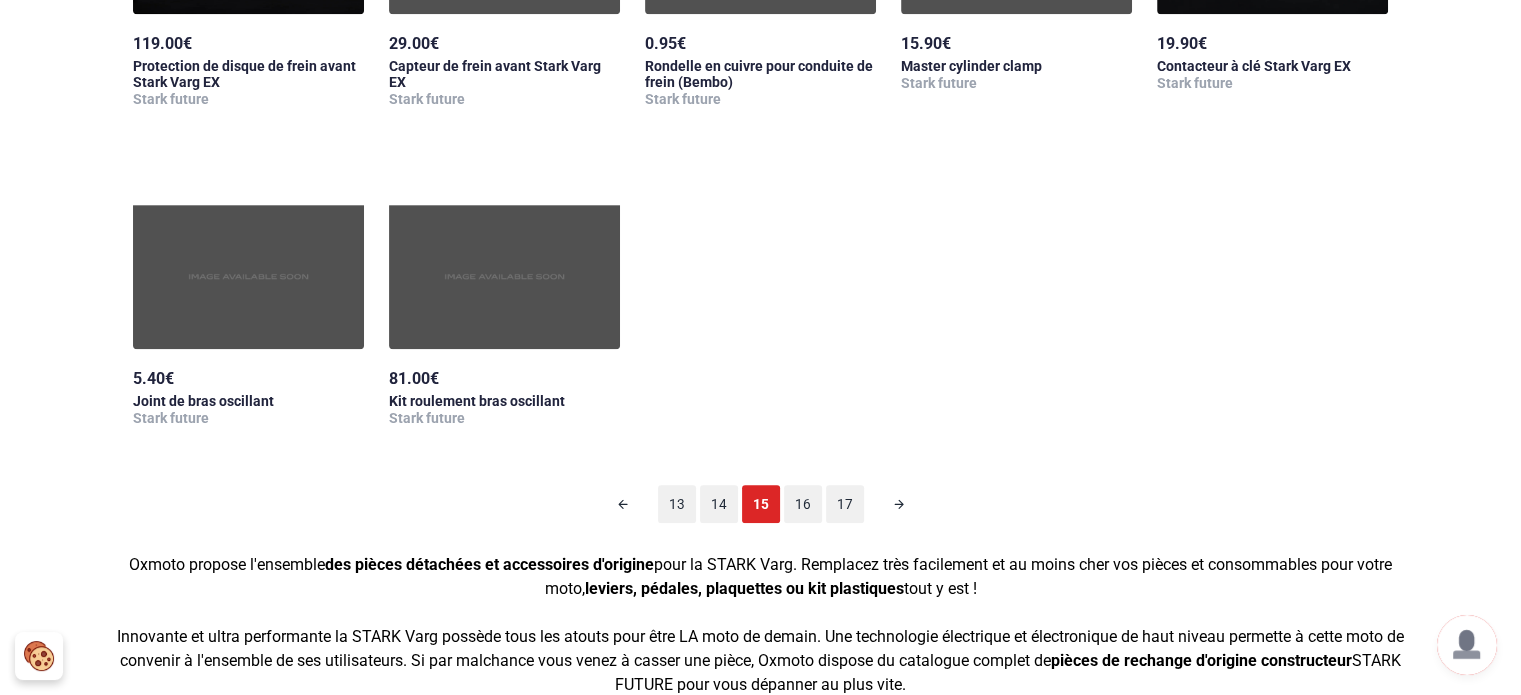 scroll, scrollTop: 98, scrollLeft: 0, axis: vertical 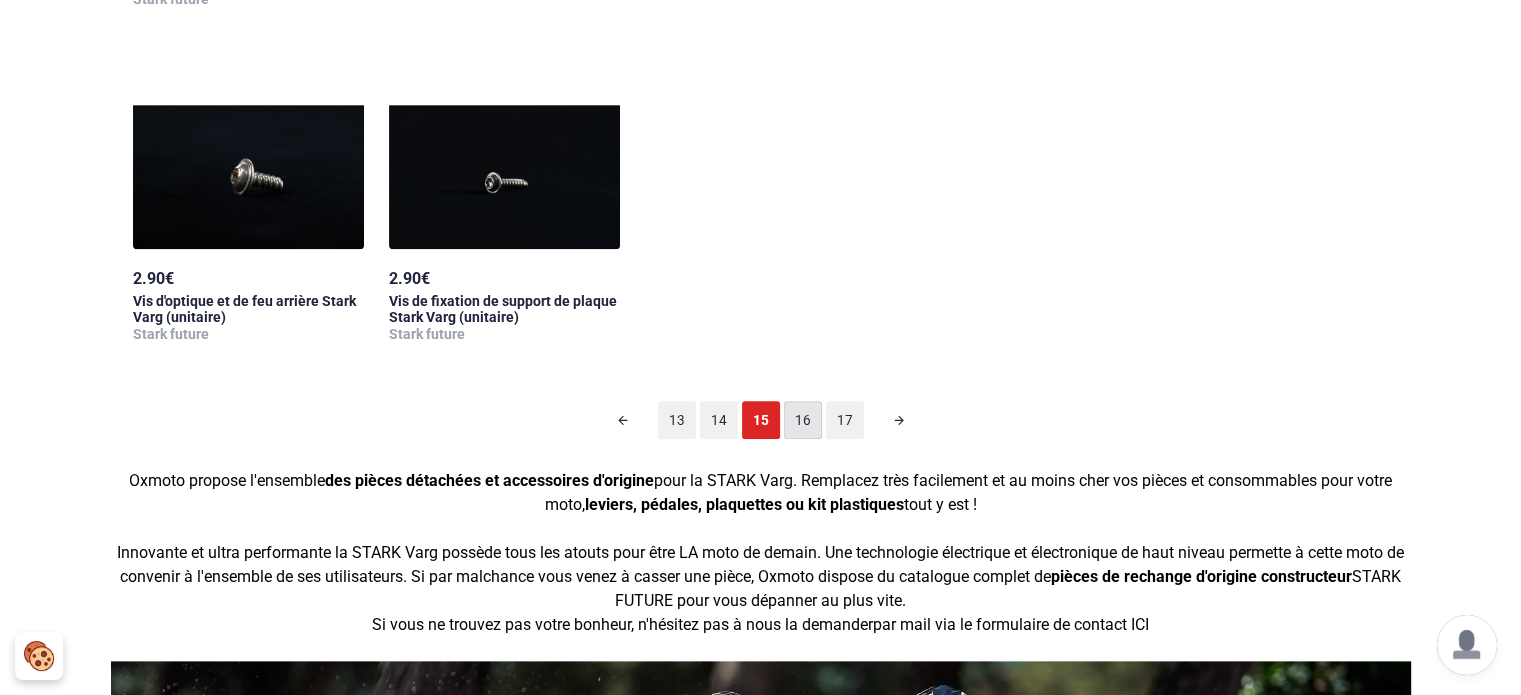 click on "16" at bounding box center (803, 420) 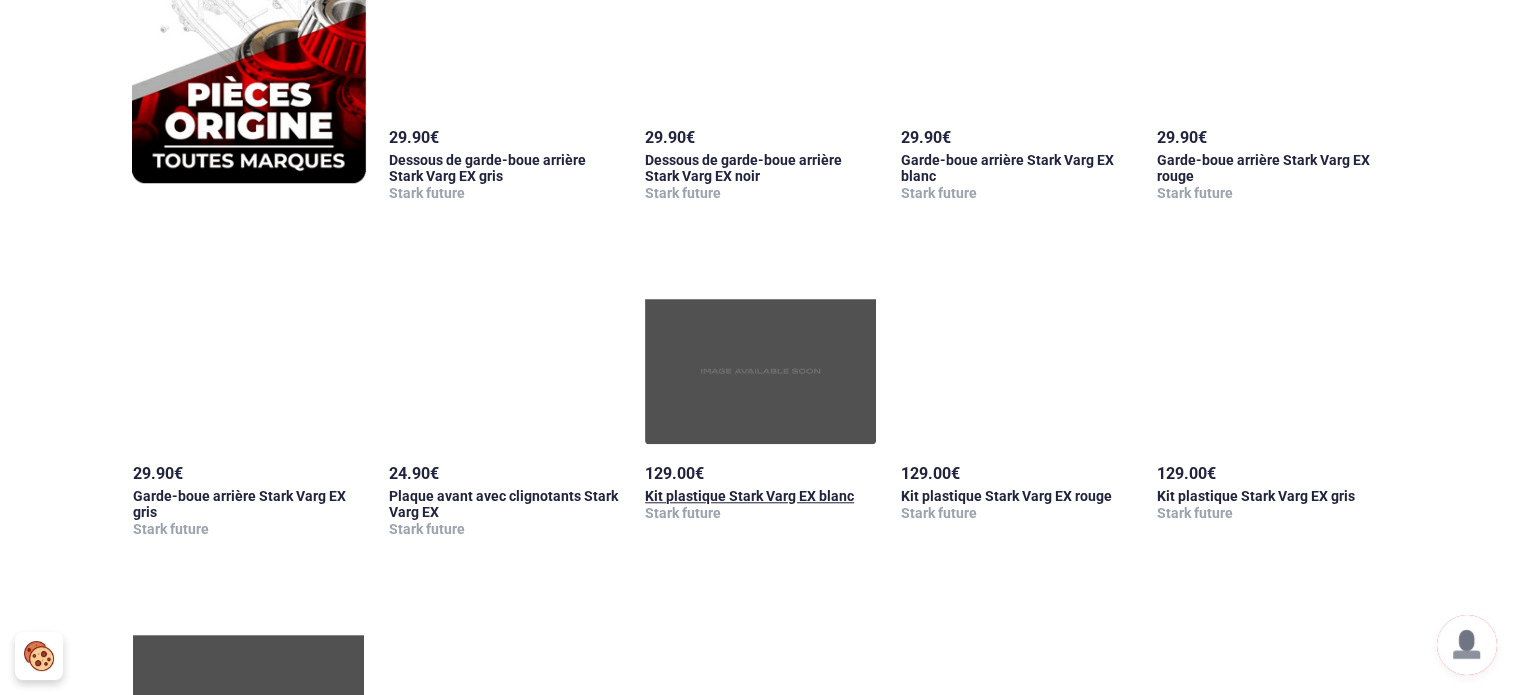scroll, scrollTop: 1698, scrollLeft: 0, axis: vertical 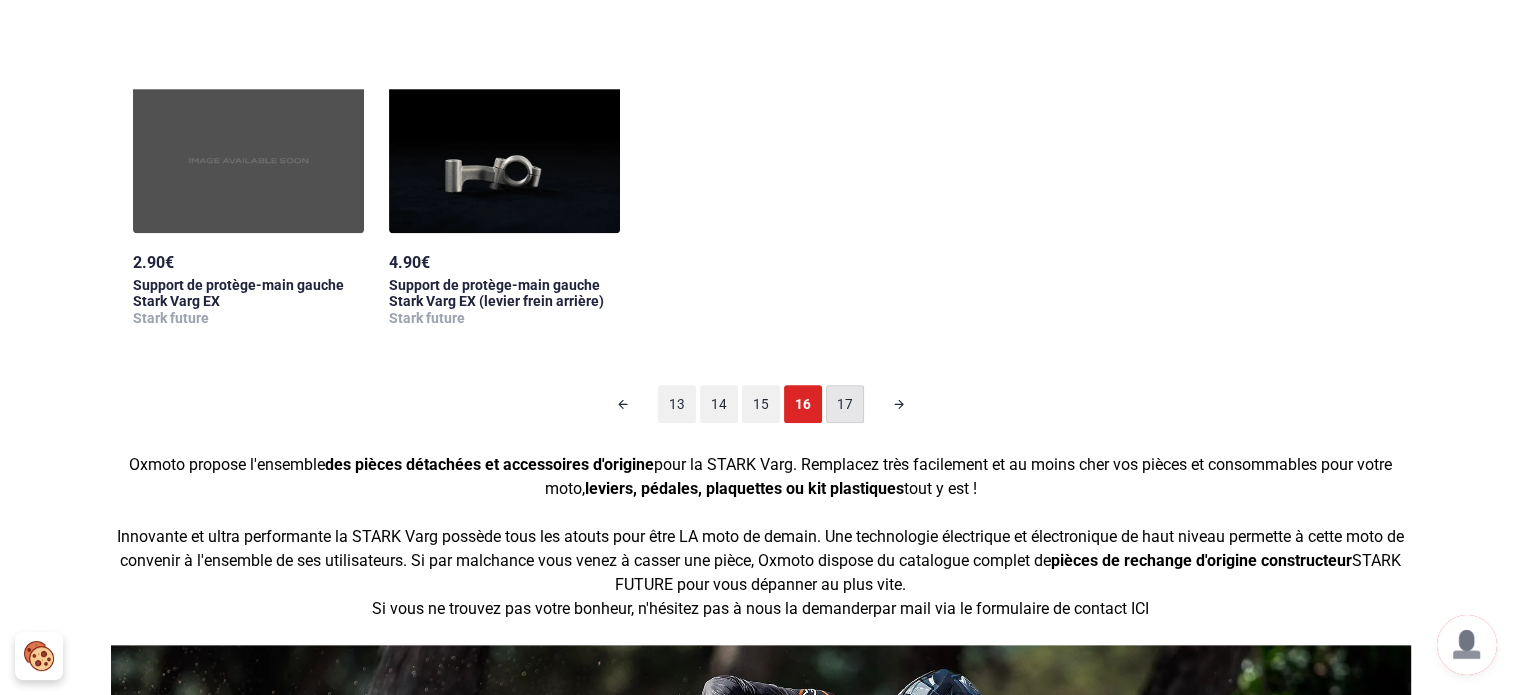 click on "17" at bounding box center (845, 404) 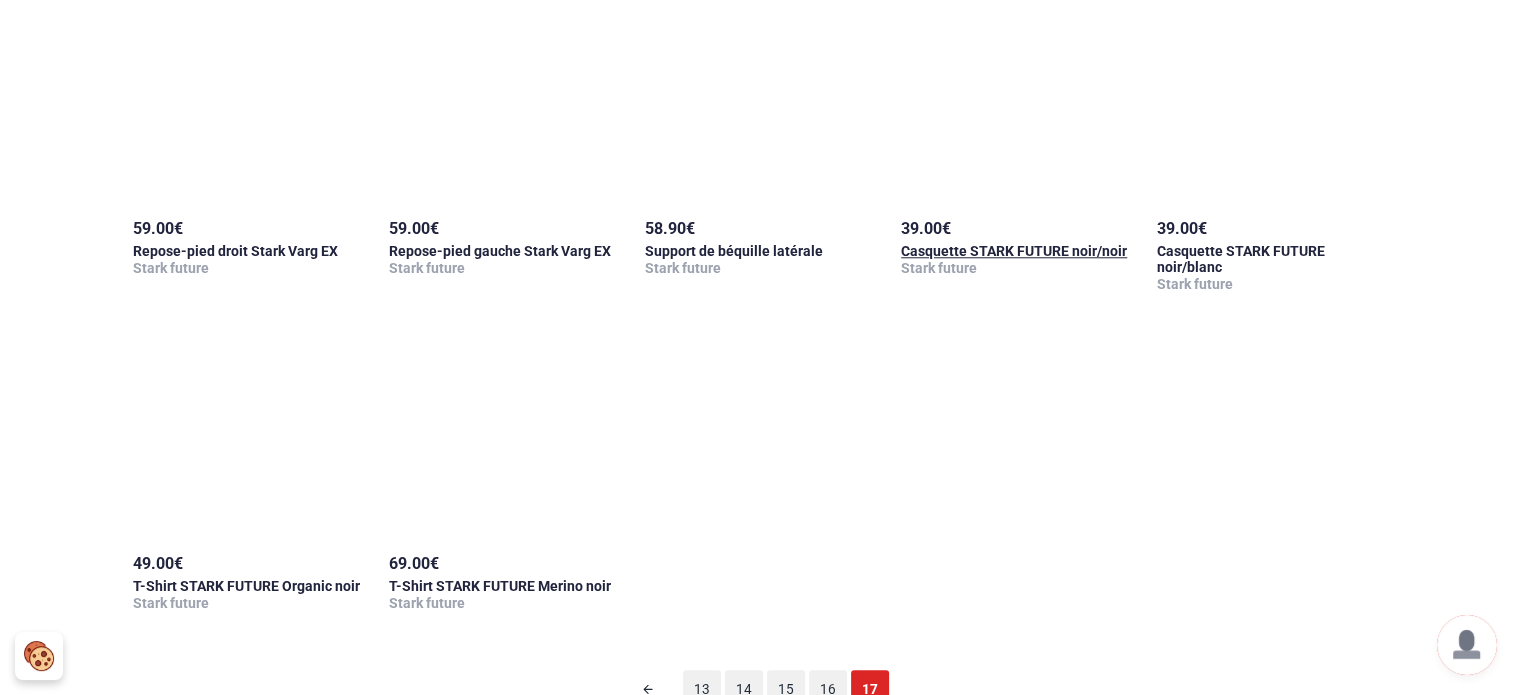 scroll, scrollTop: 1998, scrollLeft: 0, axis: vertical 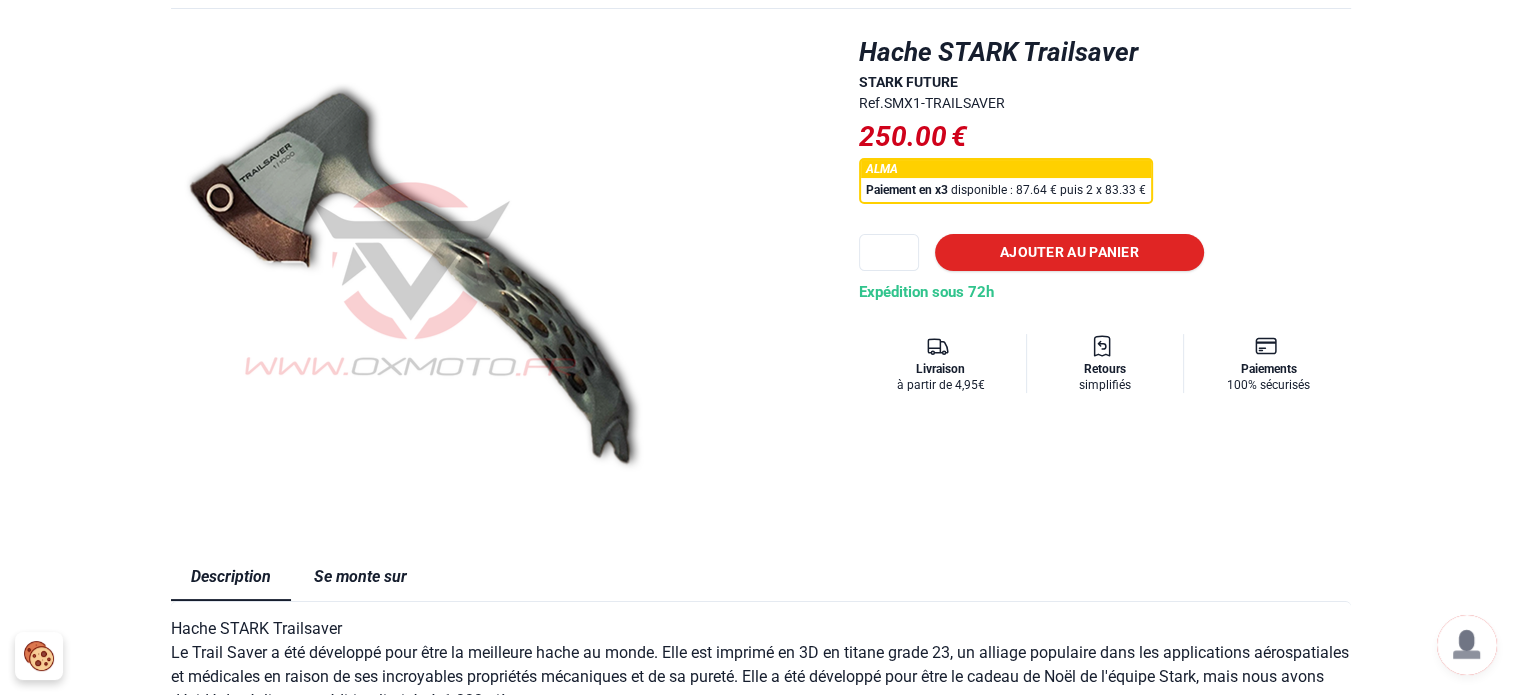 click at bounding box center (411, 279) 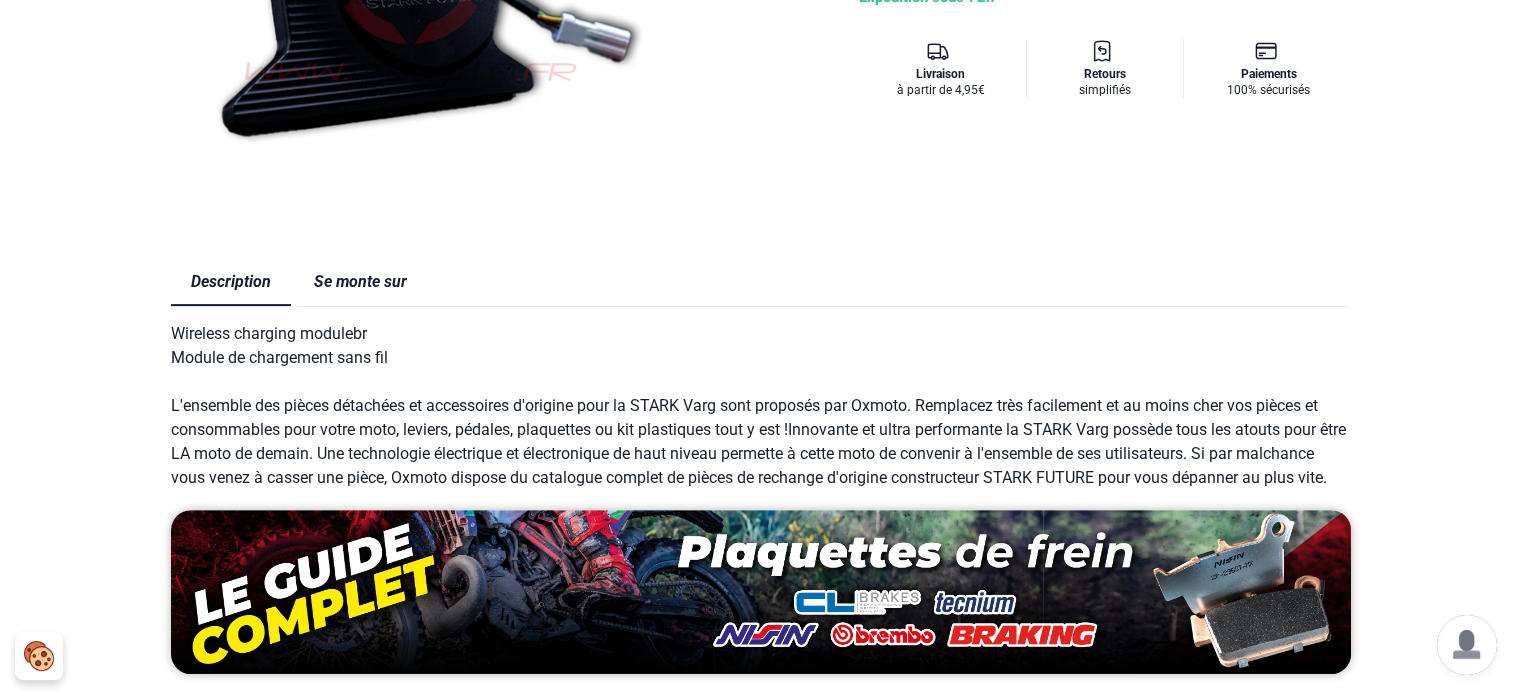scroll, scrollTop: 500, scrollLeft: 0, axis: vertical 